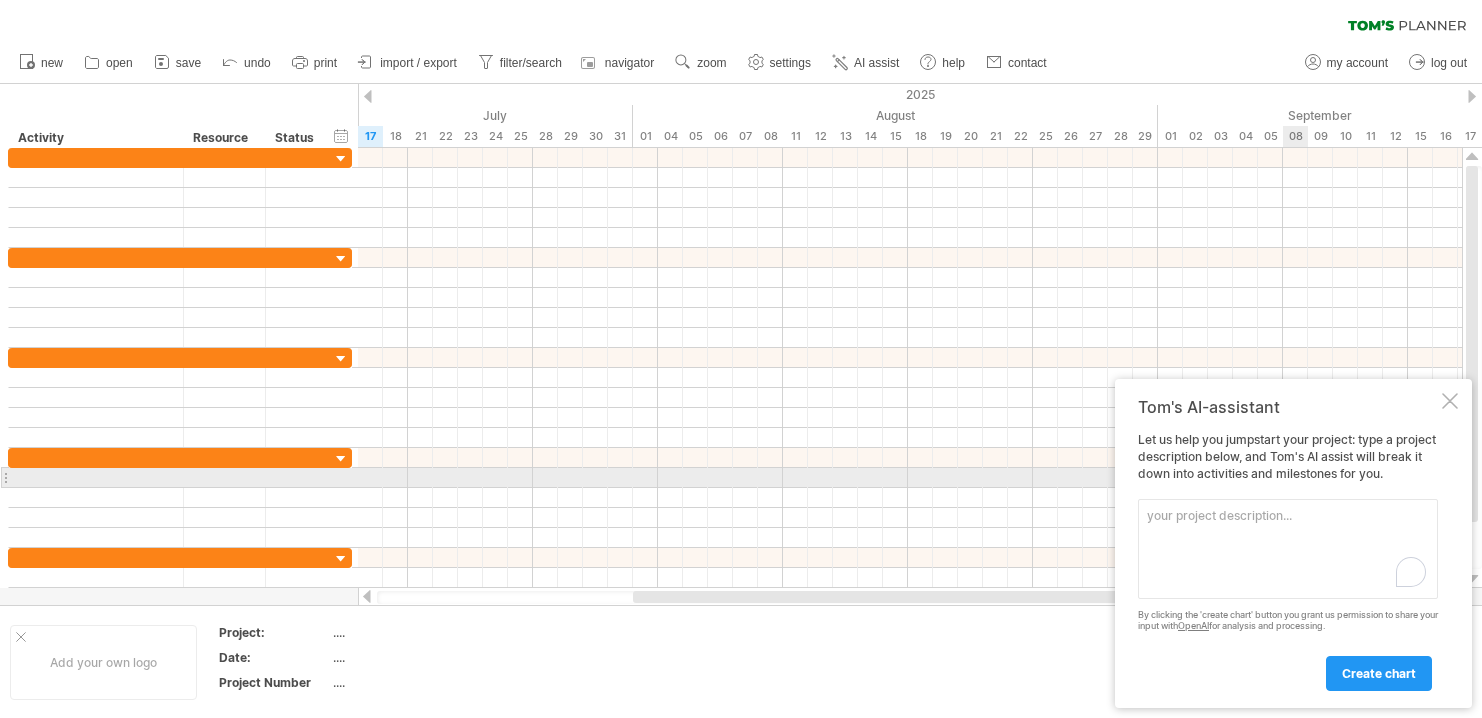 scroll, scrollTop: 0, scrollLeft: 0, axis: both 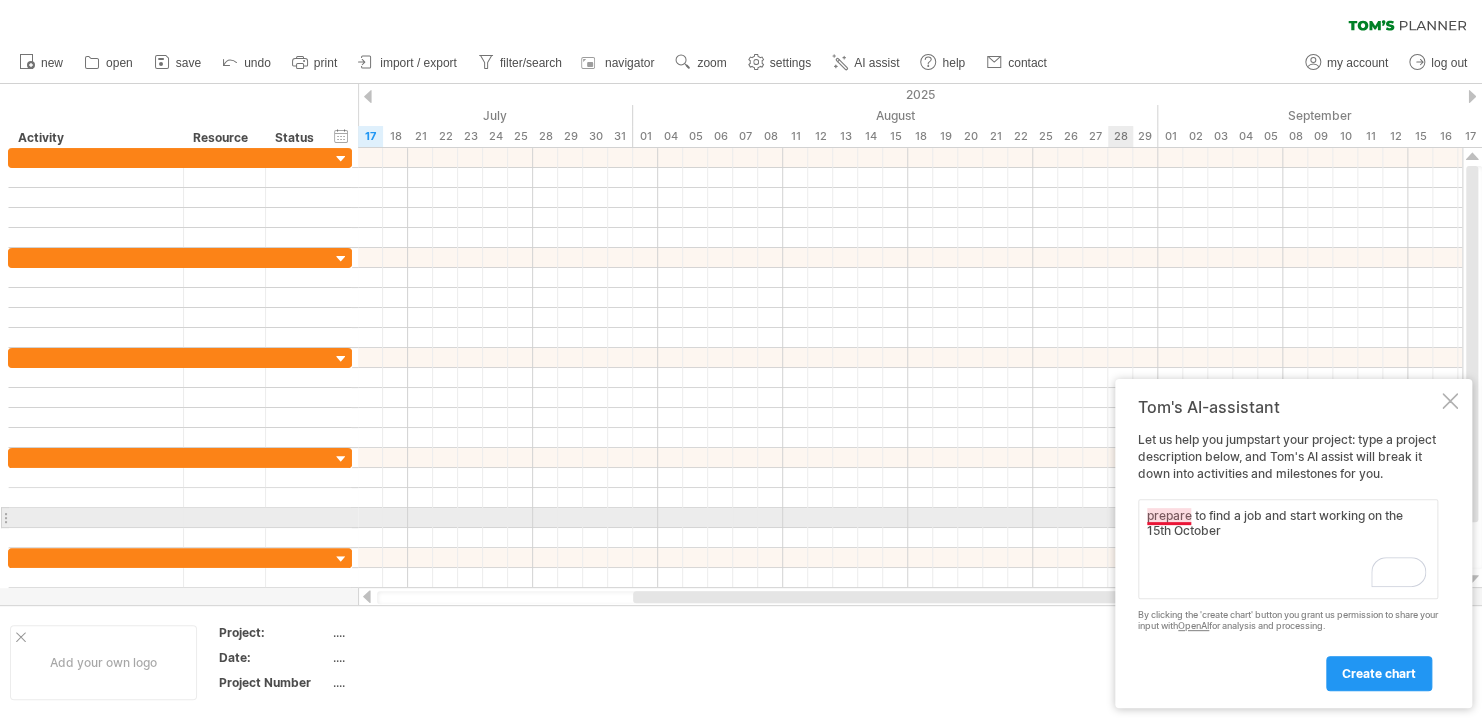 click on "prepare to find a job and start working on the 15th October" at bounding box center (1288, 549) 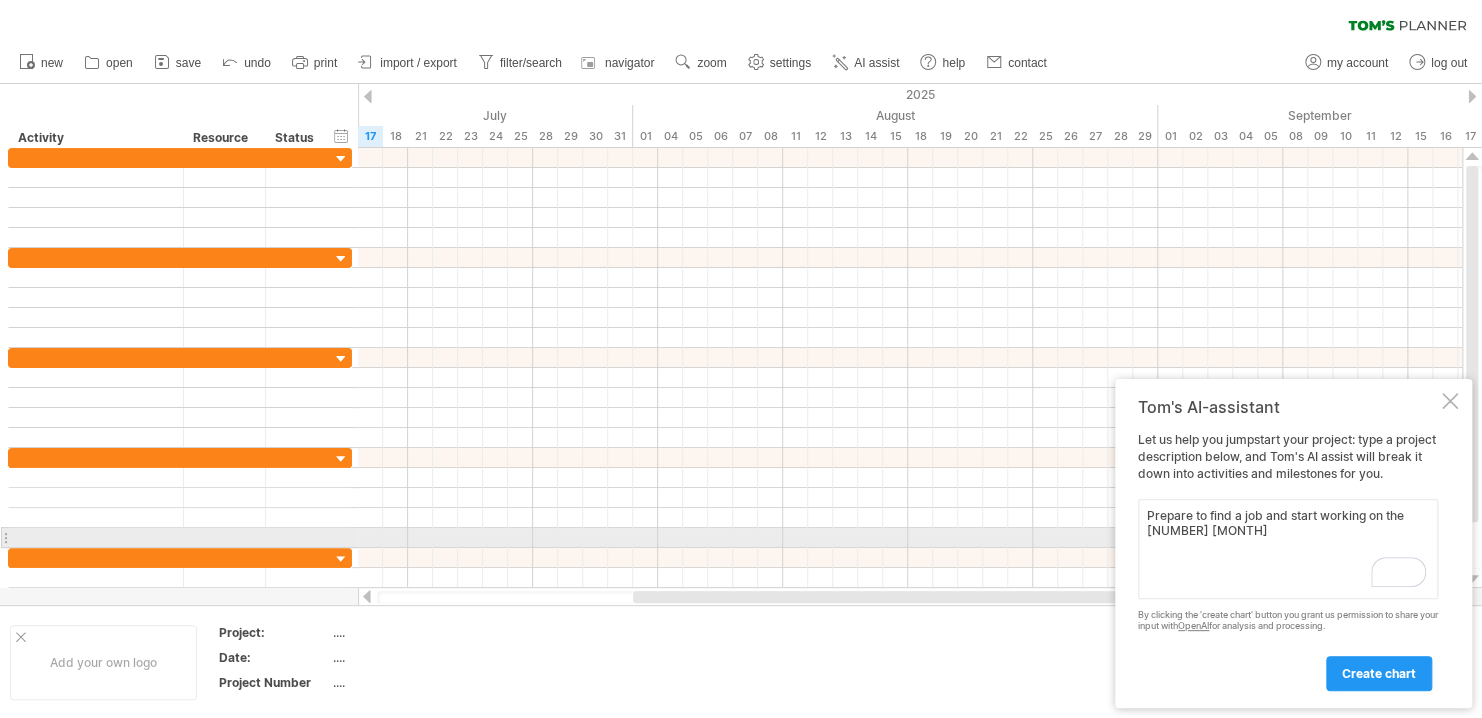 click on "Prepare to find a job and start working on the [NUMBER] [MONTH]" at bounding box center [1288, 549] 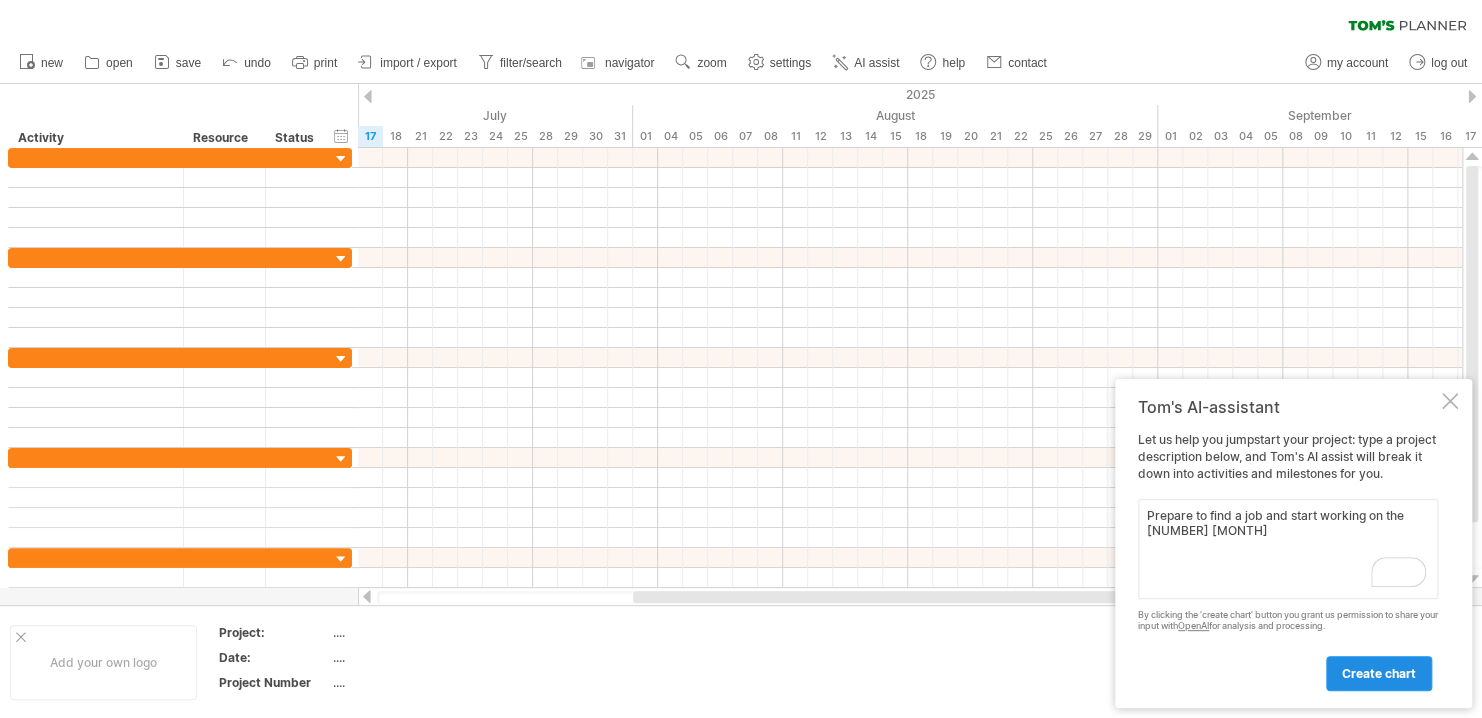 type on "Prepare to find a job and start working on the [NUMBER] [MONTH]" 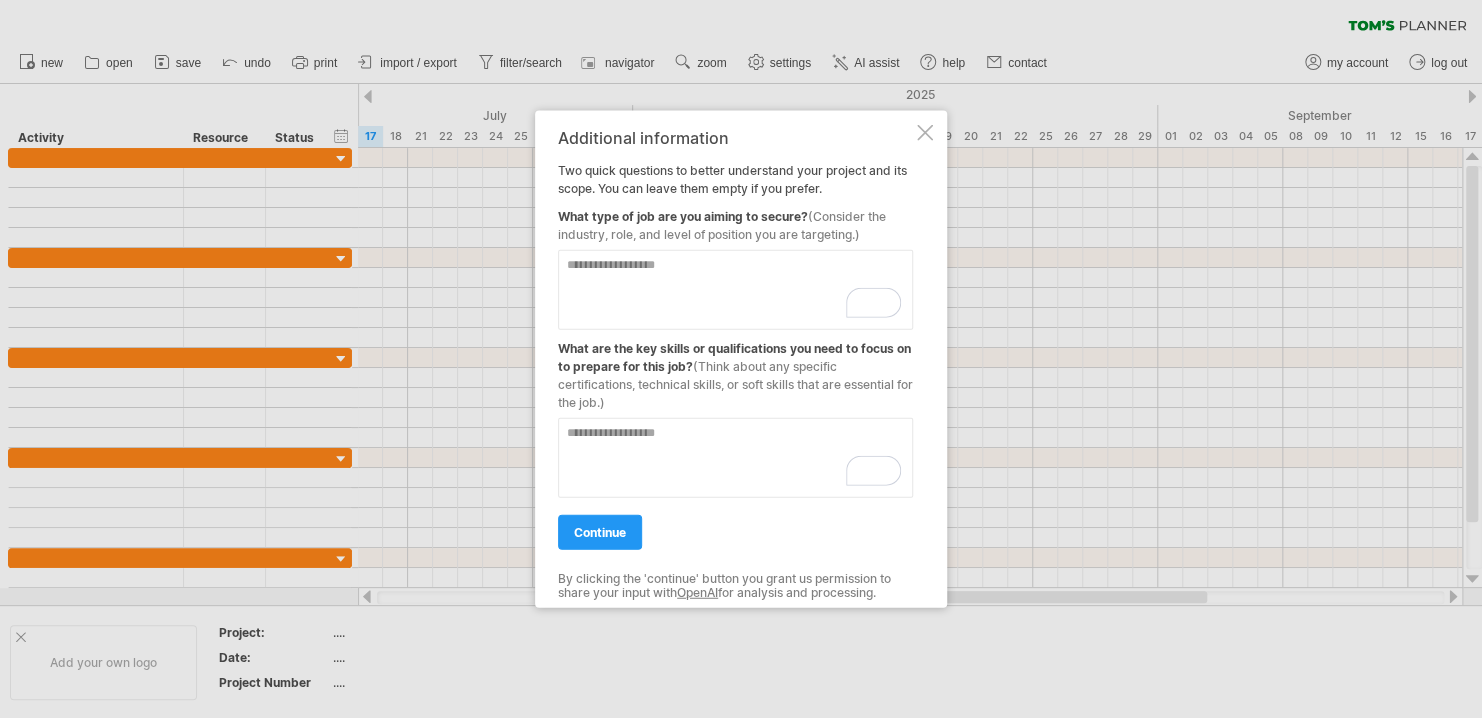 click at bounding box center [735, 290] 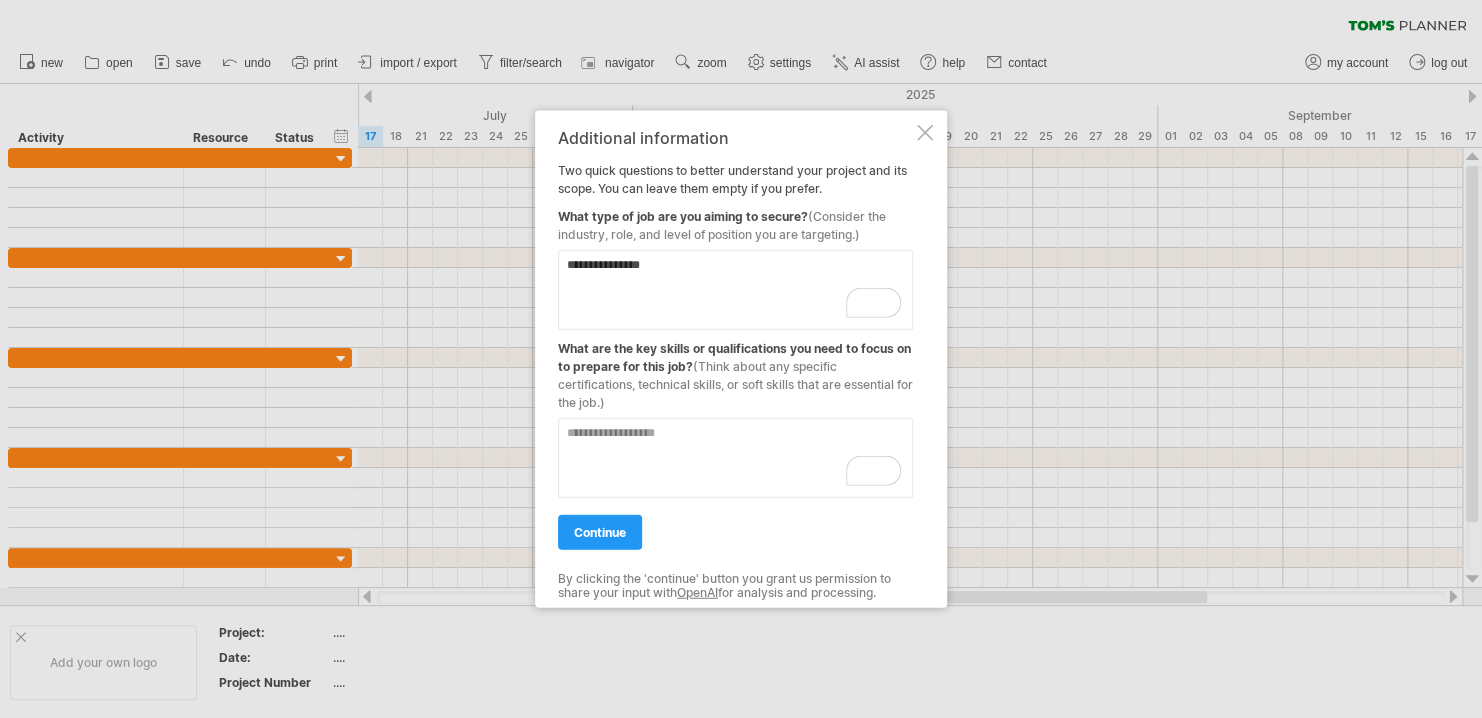 type on "**********" 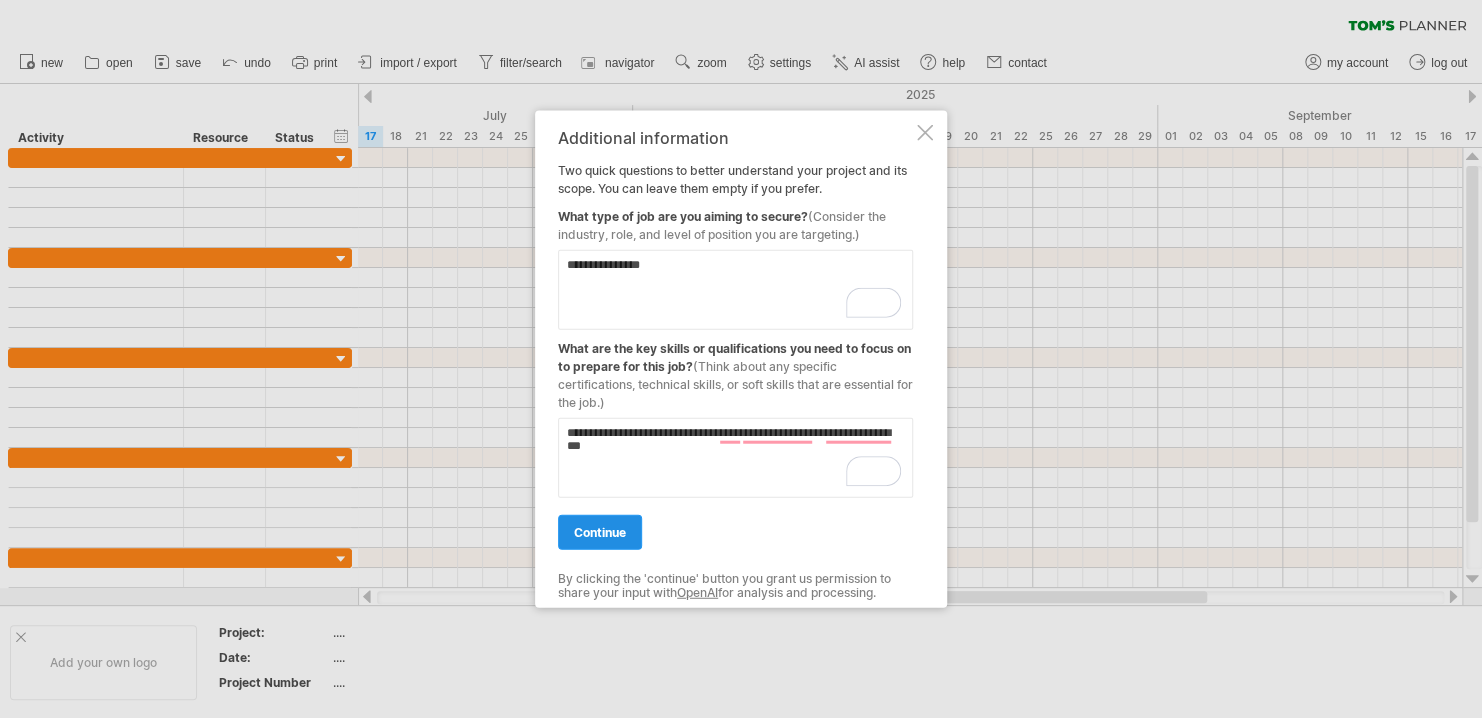 type on "**********" 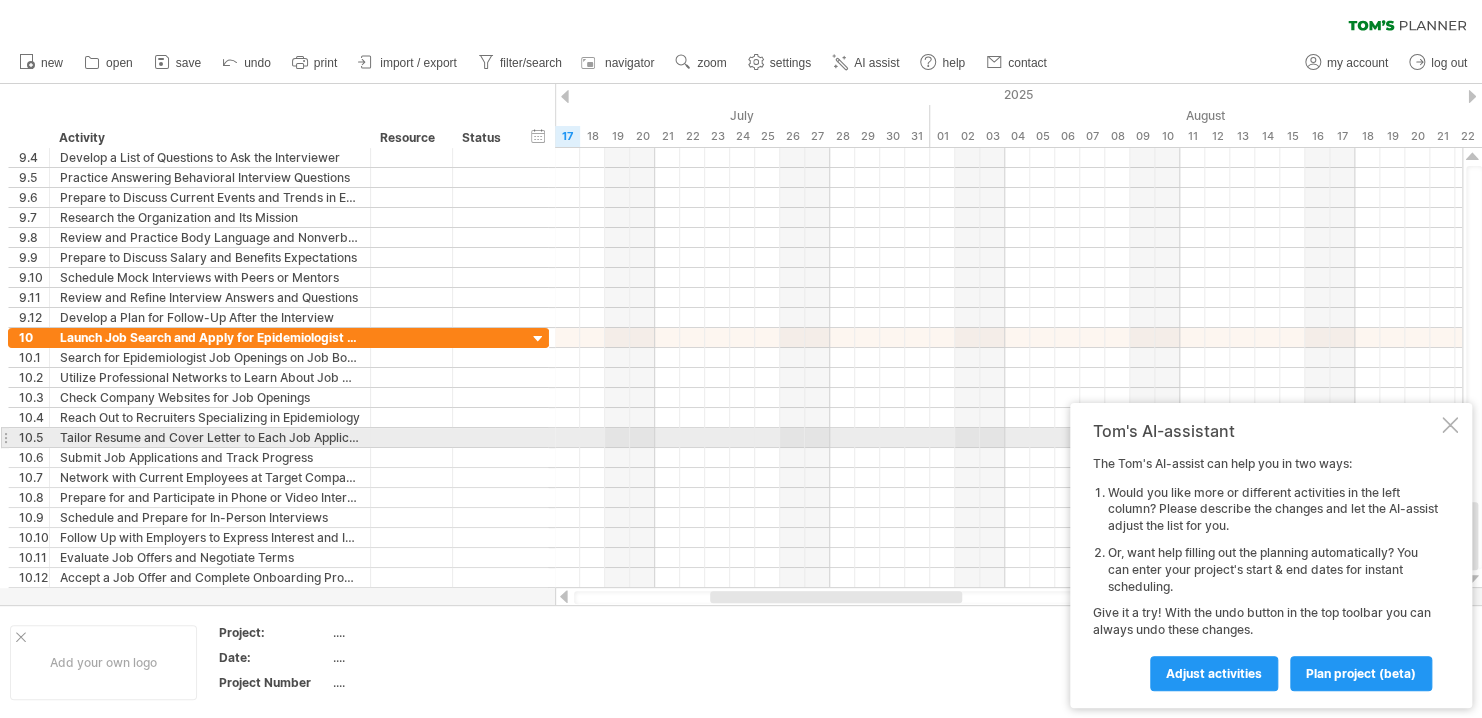 click on "Tom's AI-assistant The Tom's AI-assist can help you in two ways: Would you like more or different activities in the left column? Please describe the changes and let the AI-assist adjust the list for you. Or, want help filling out the planning automatically? You can enter your project's start & end dates for instant scheduling. Give it a try! With the undo button in the top toolbar you can always undo these changes. Adjust activities    plan project (beta)" at bounding box center (1271, 555) 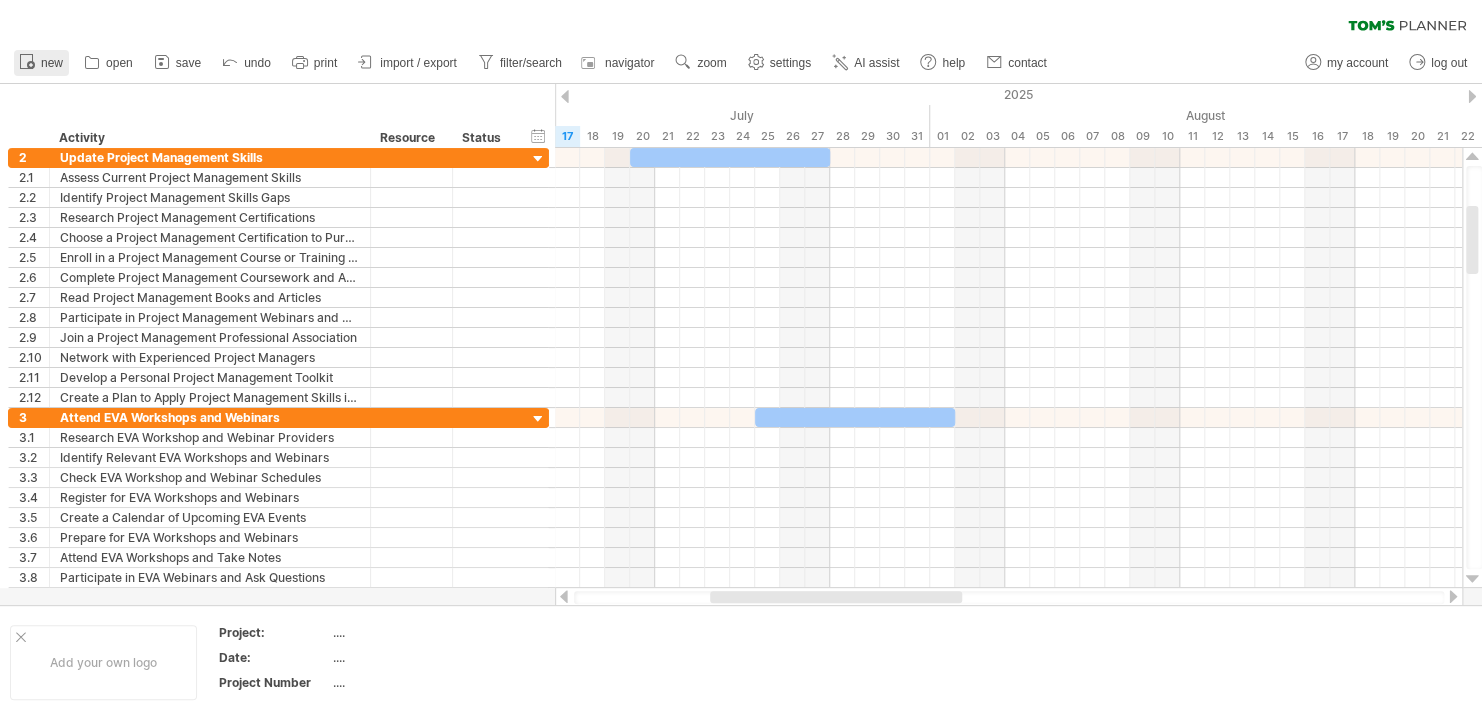 click on "new" at bounding box center (52, 63) 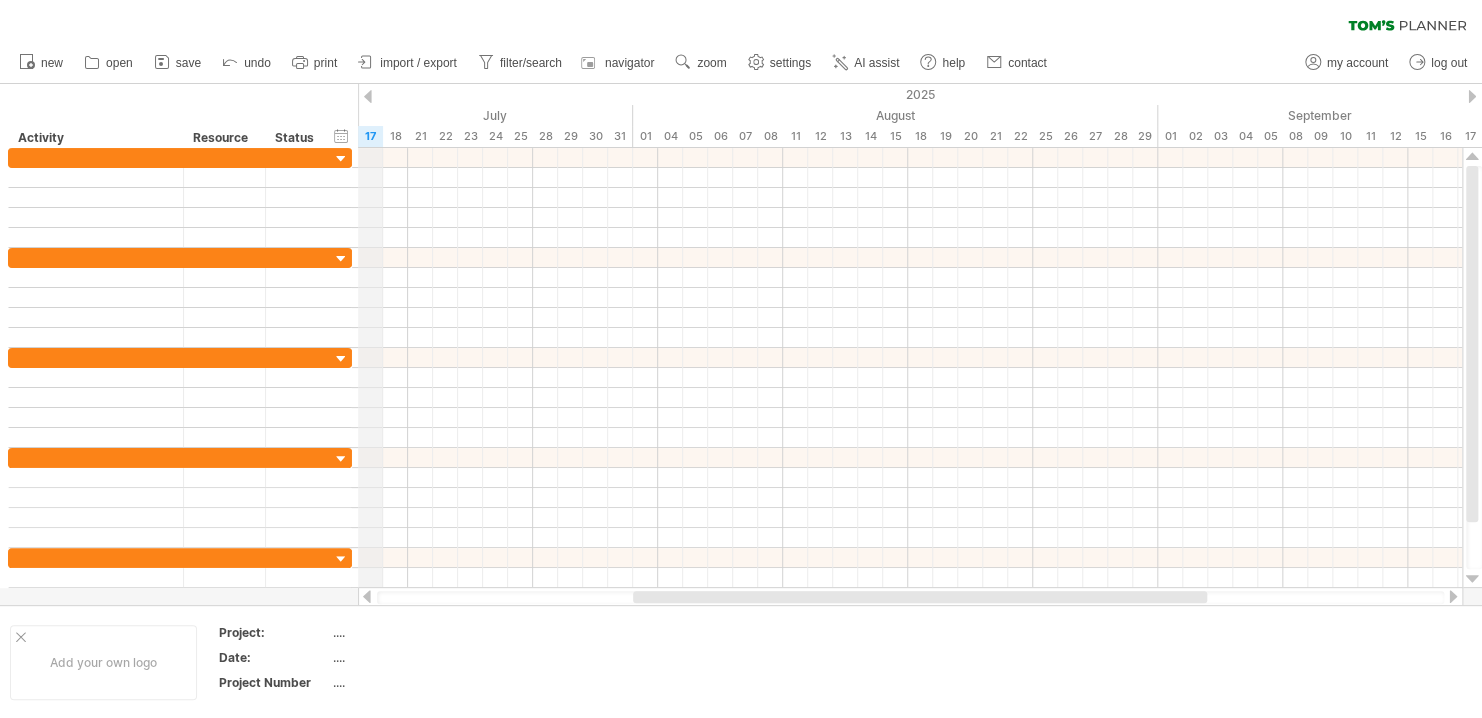 click on "17" at bounding box center (370, 136) 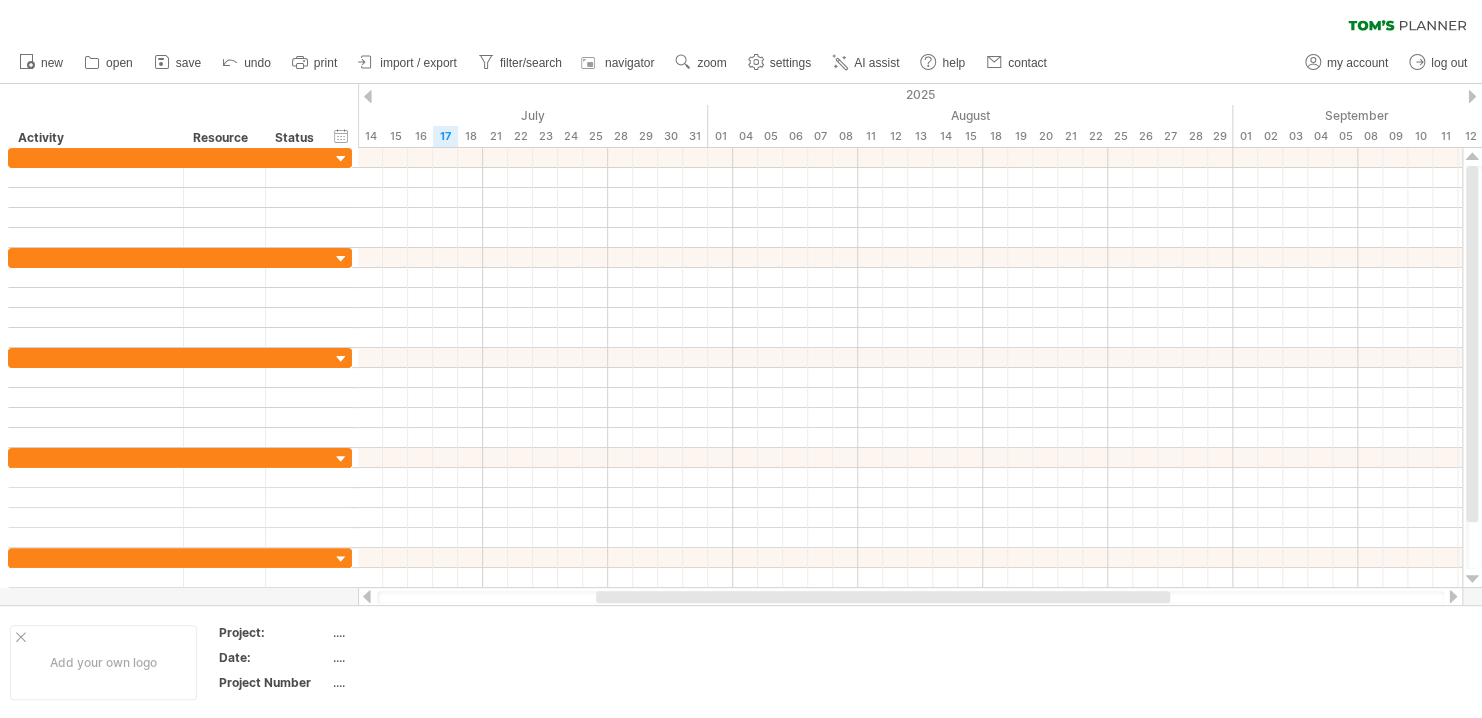 drag, startPoint x: 721, startPoint y: 590, endPoint x: 684, endPoint y: 590, distance: 37 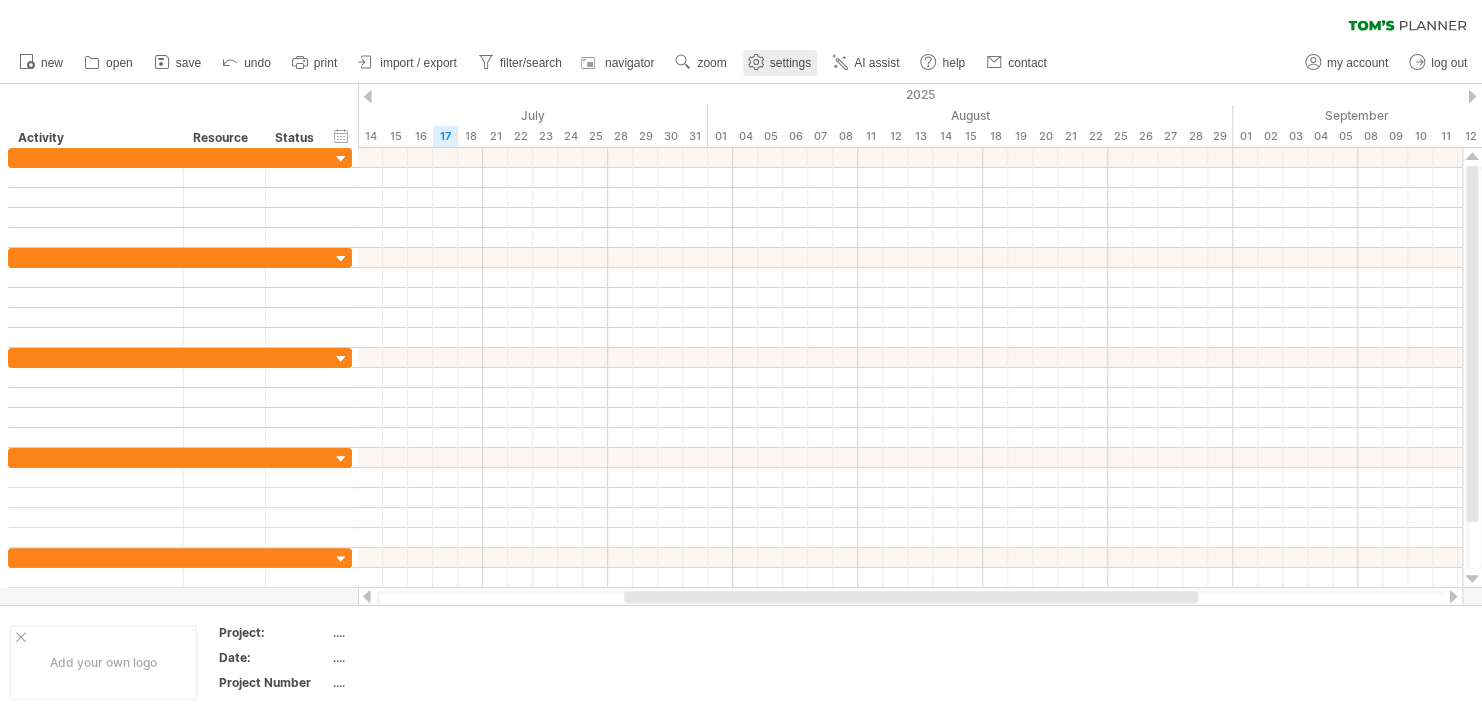 click on "settings" at bounding box center (780, 63) 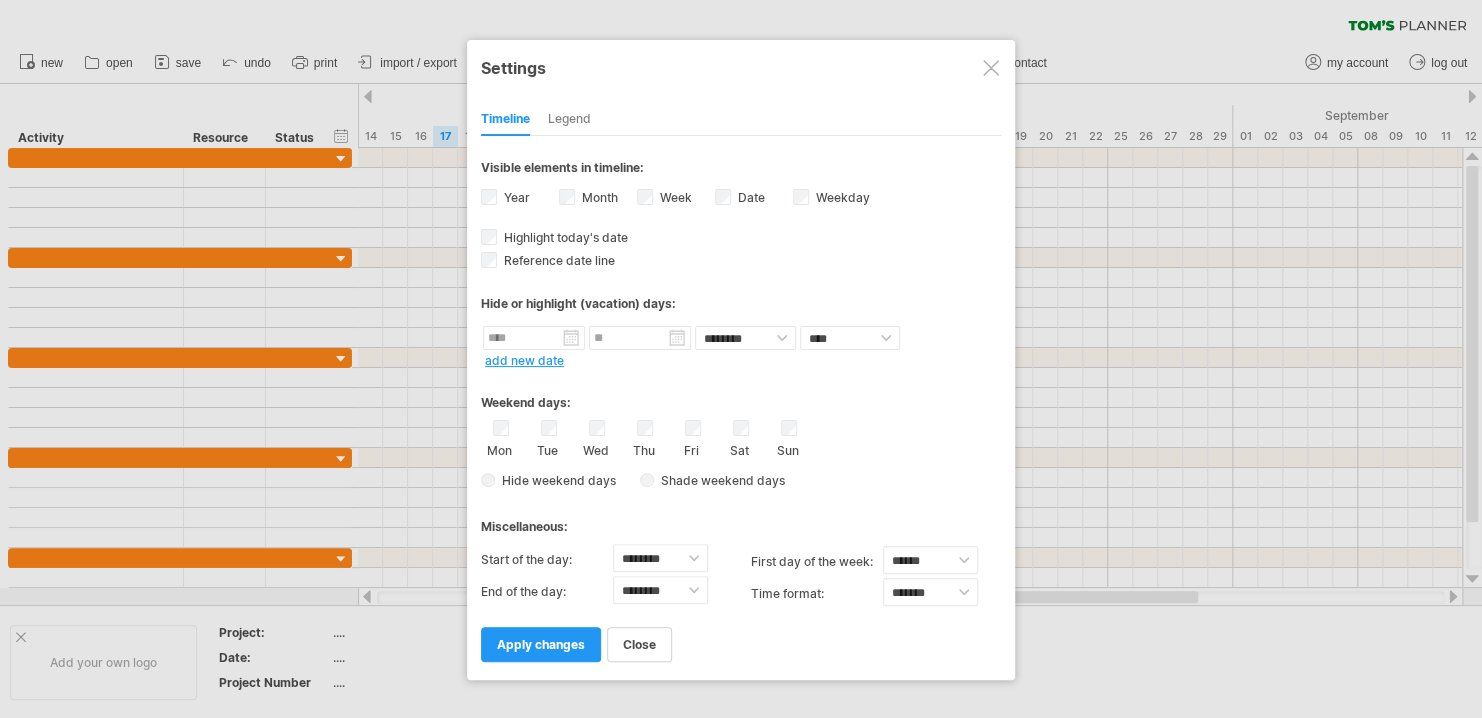 click on "Week
visibility of weeknumbers
Currently there is not enough space horizontally to display the week numbers in the timeline. However if you zoom in on your schedule the weeknumber will be displayed when possible." at bounding box center (674, 197) 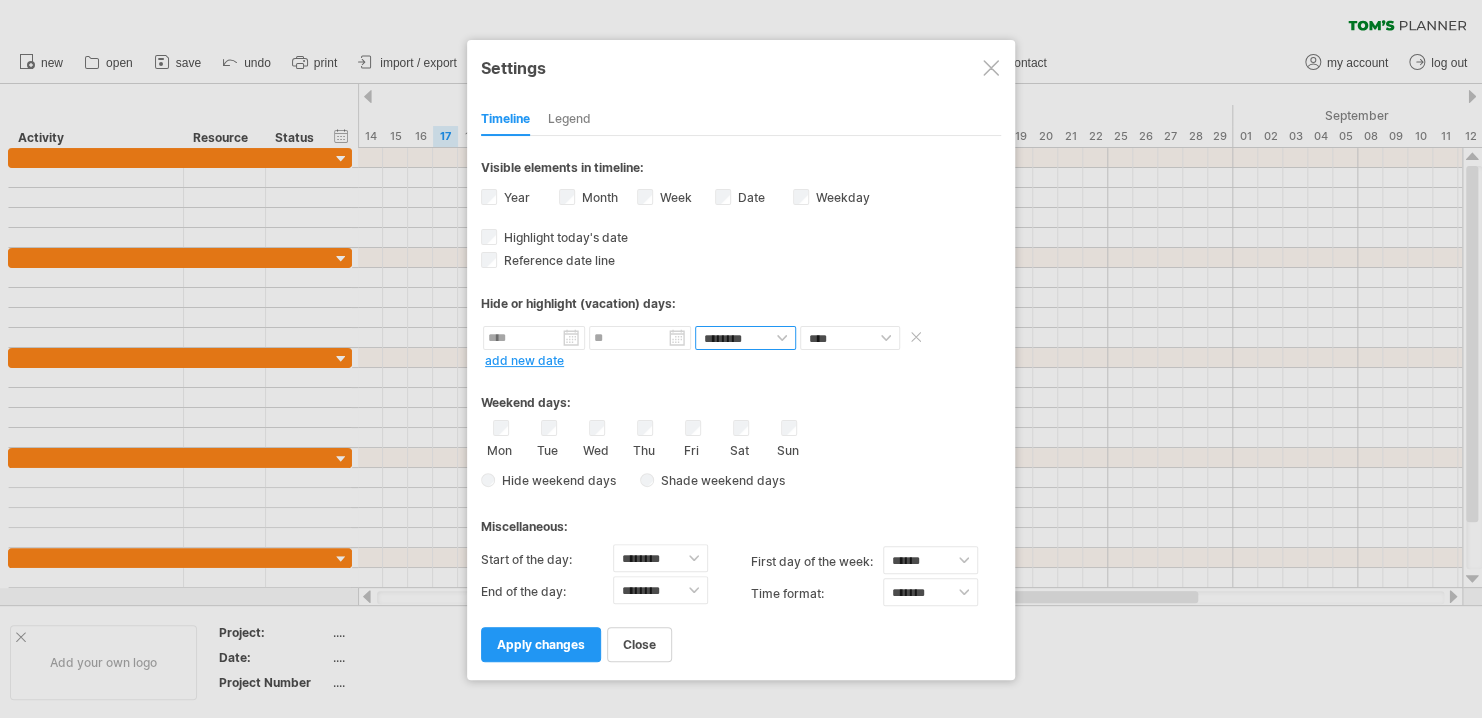click on "******** ********" at bounding box center (745, 338) 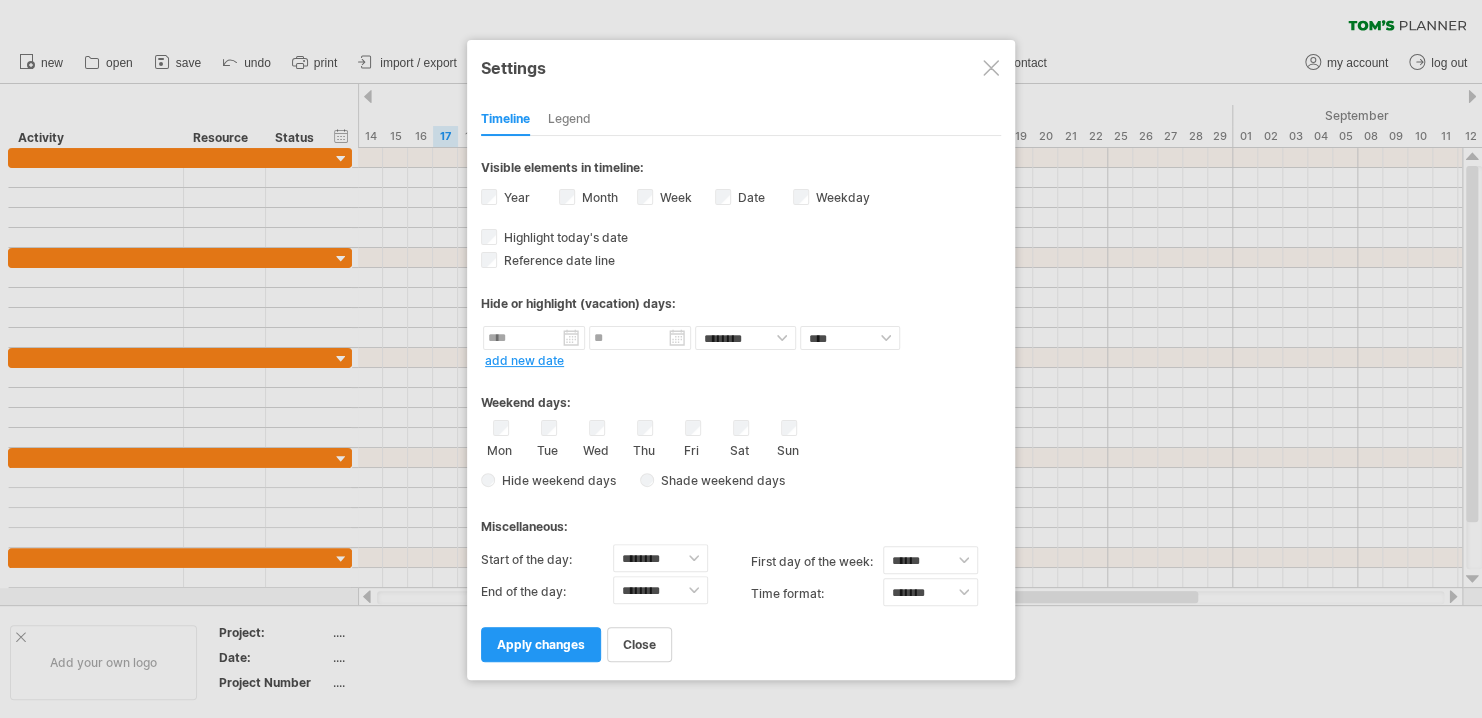 click on "Hide or highlight (vacation) days:" at bounding box center (741, 296) 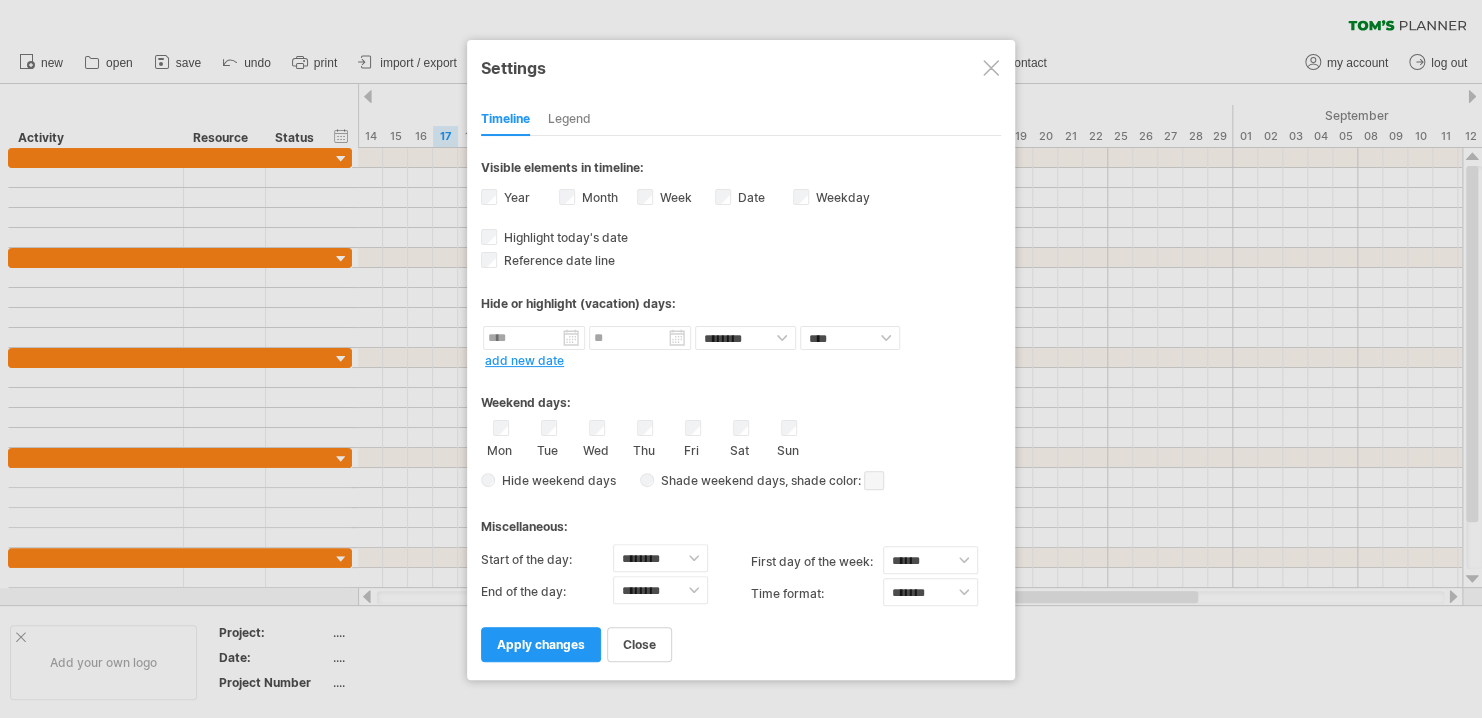 click on "apply changes" at bounding box center (541, 644) 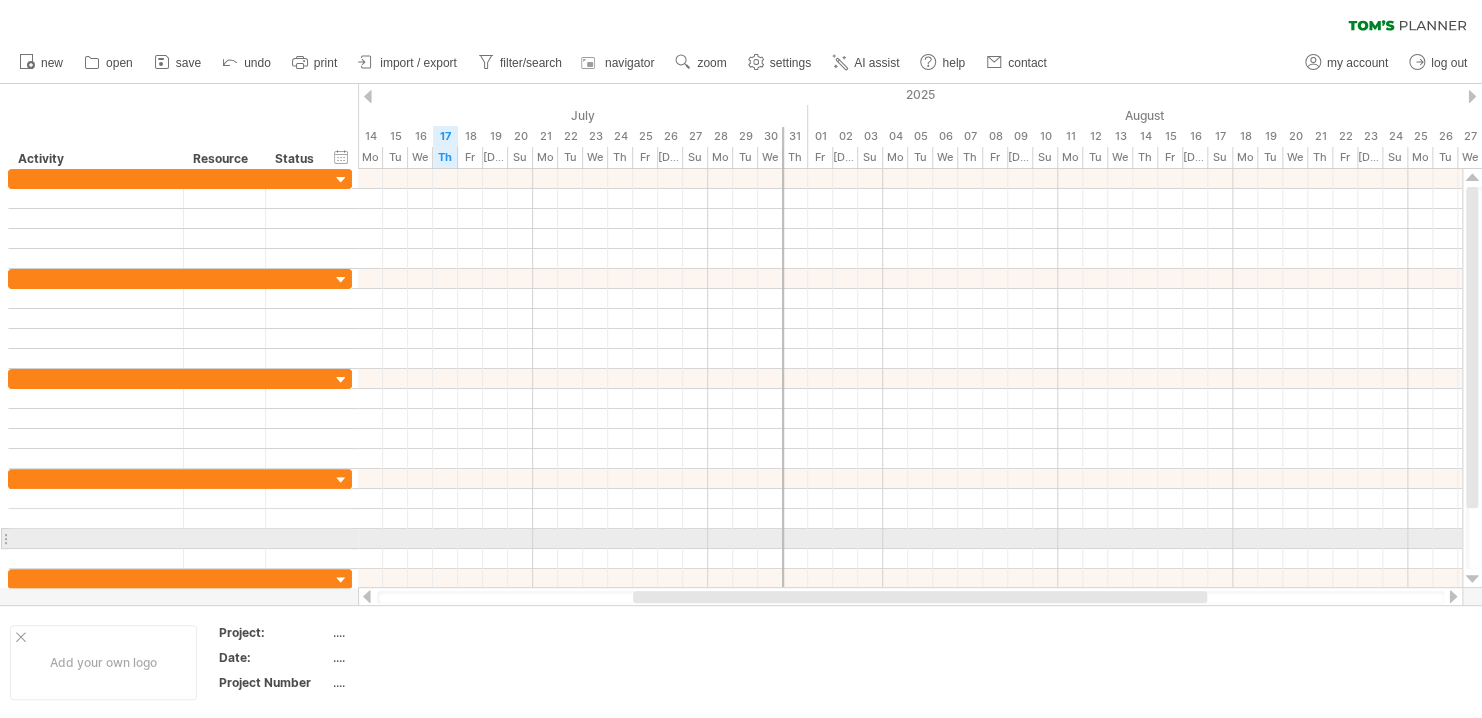 click at bounding box center (783, 378) 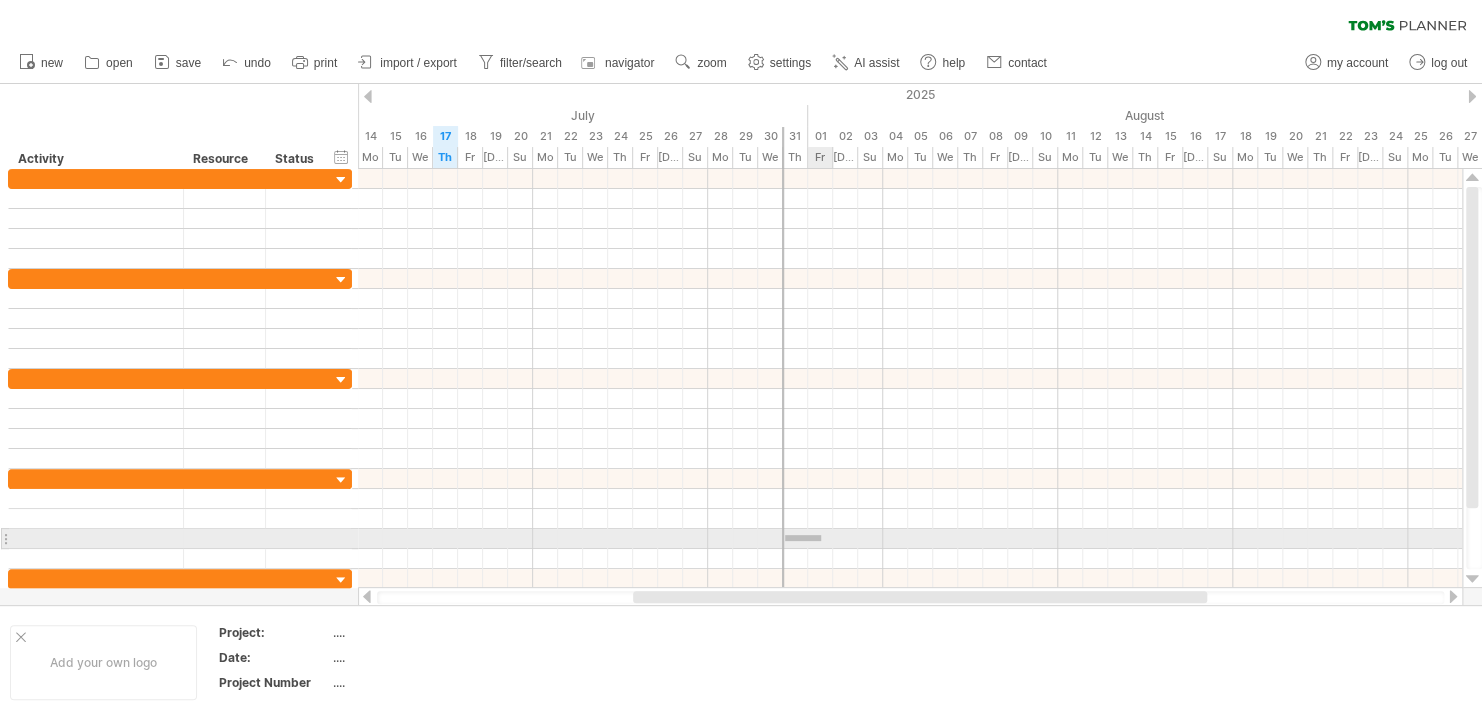 drag, startPoint x: 785, startPoint y: 541, endPoint x: 821, endPoint y: 535, distance: 36.496574 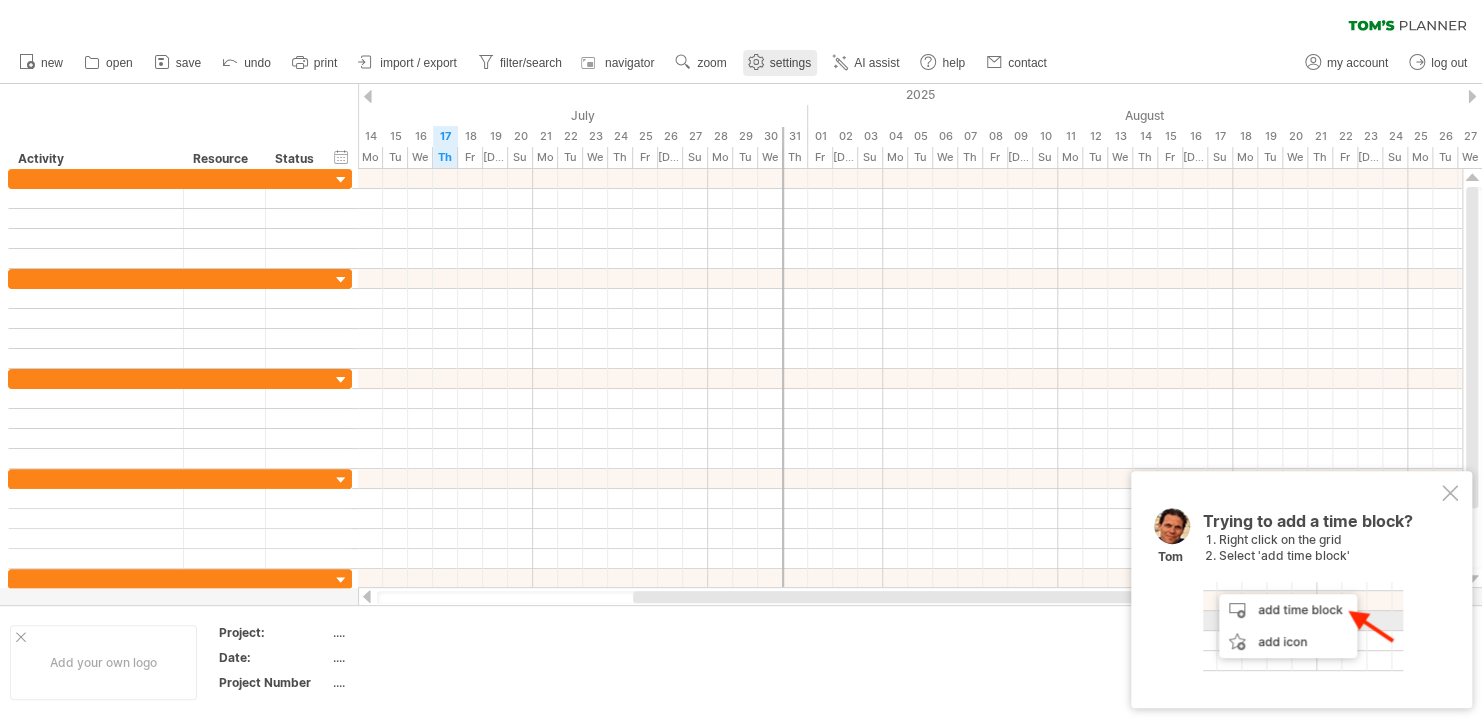 click 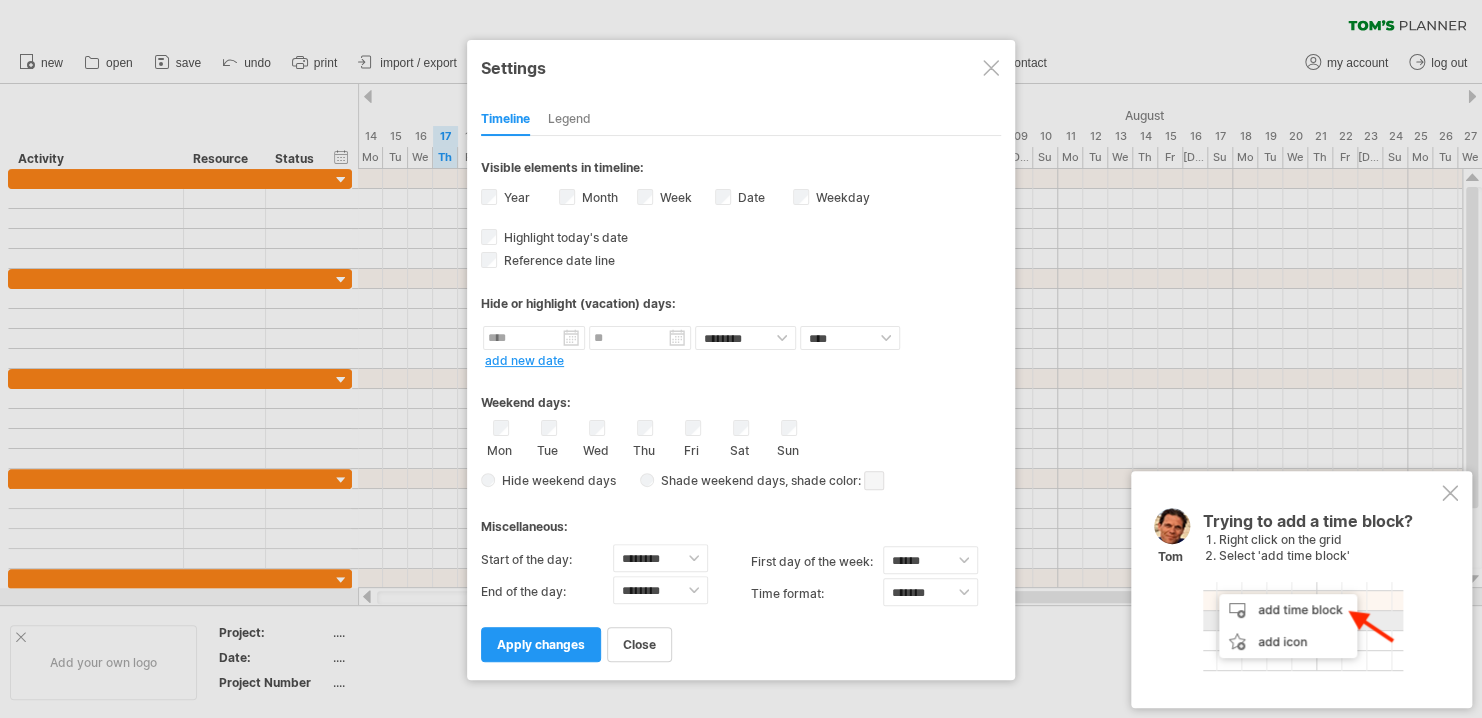 click on "Sun" at bounding box center (787, 448) 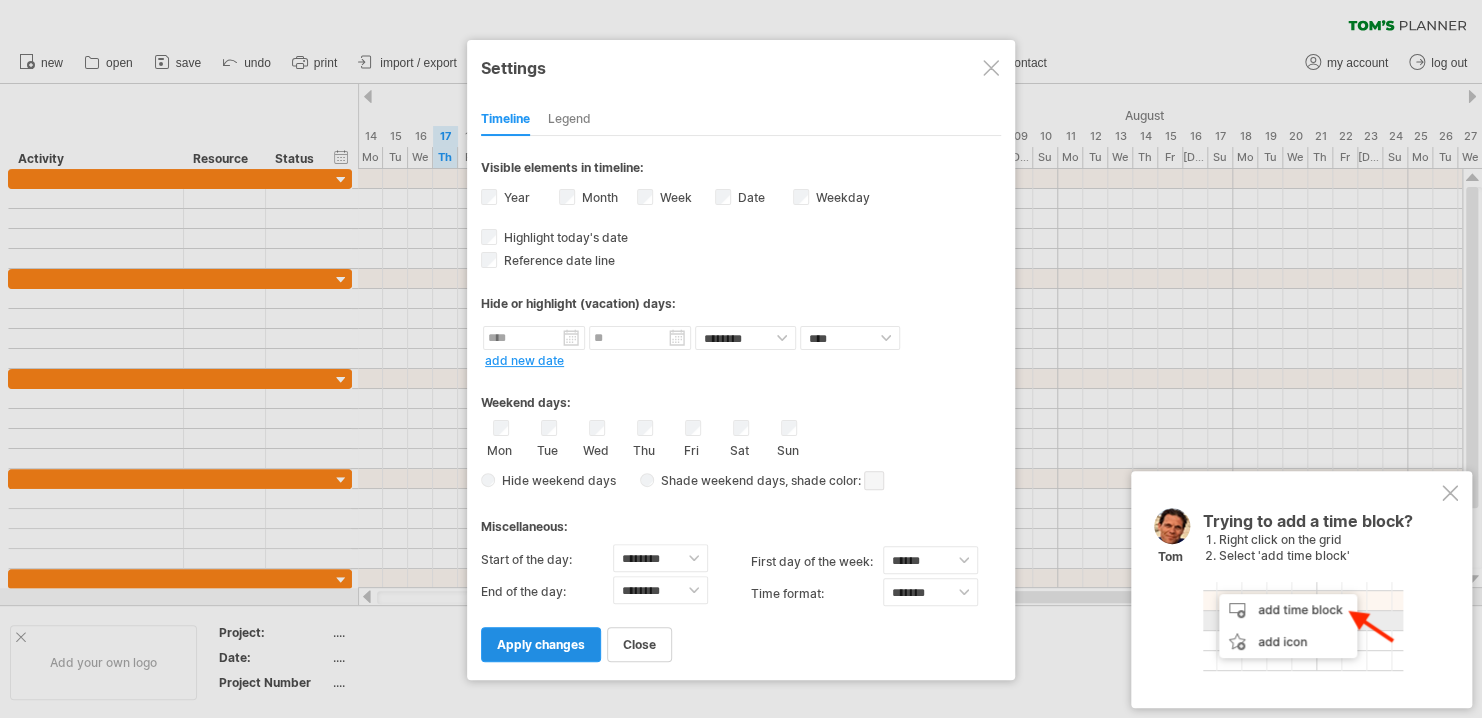 click on "apply changes" at bounding box center [541, 644] 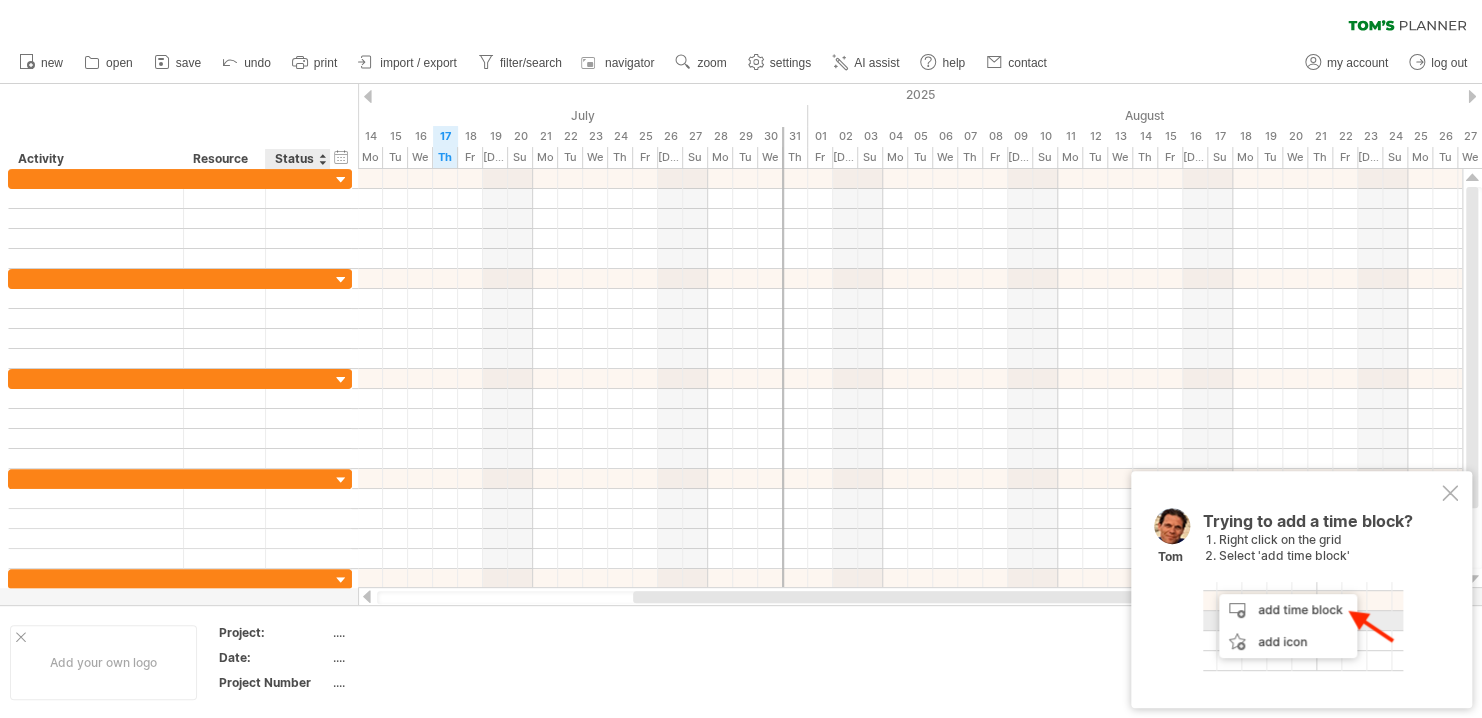 click on "...." at bounding box center (417, 632) 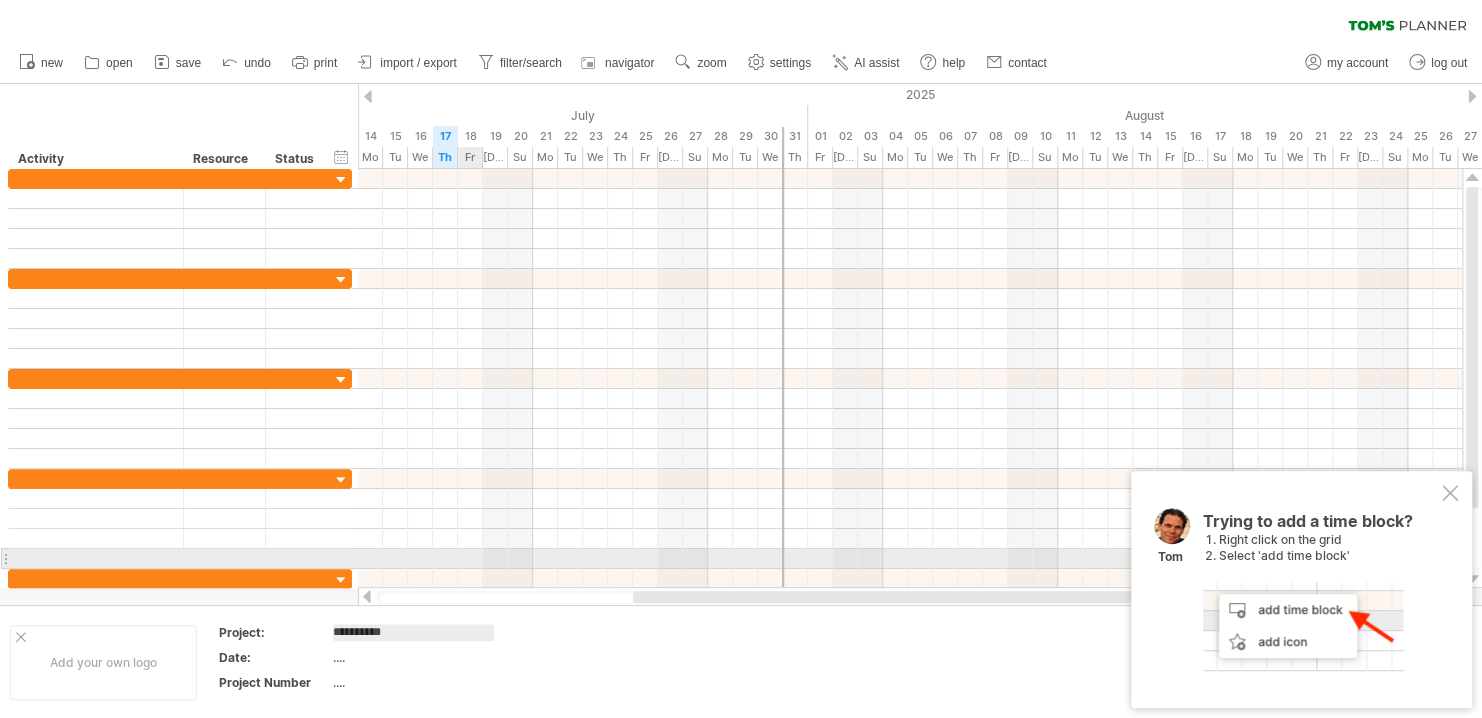 type on "**********" 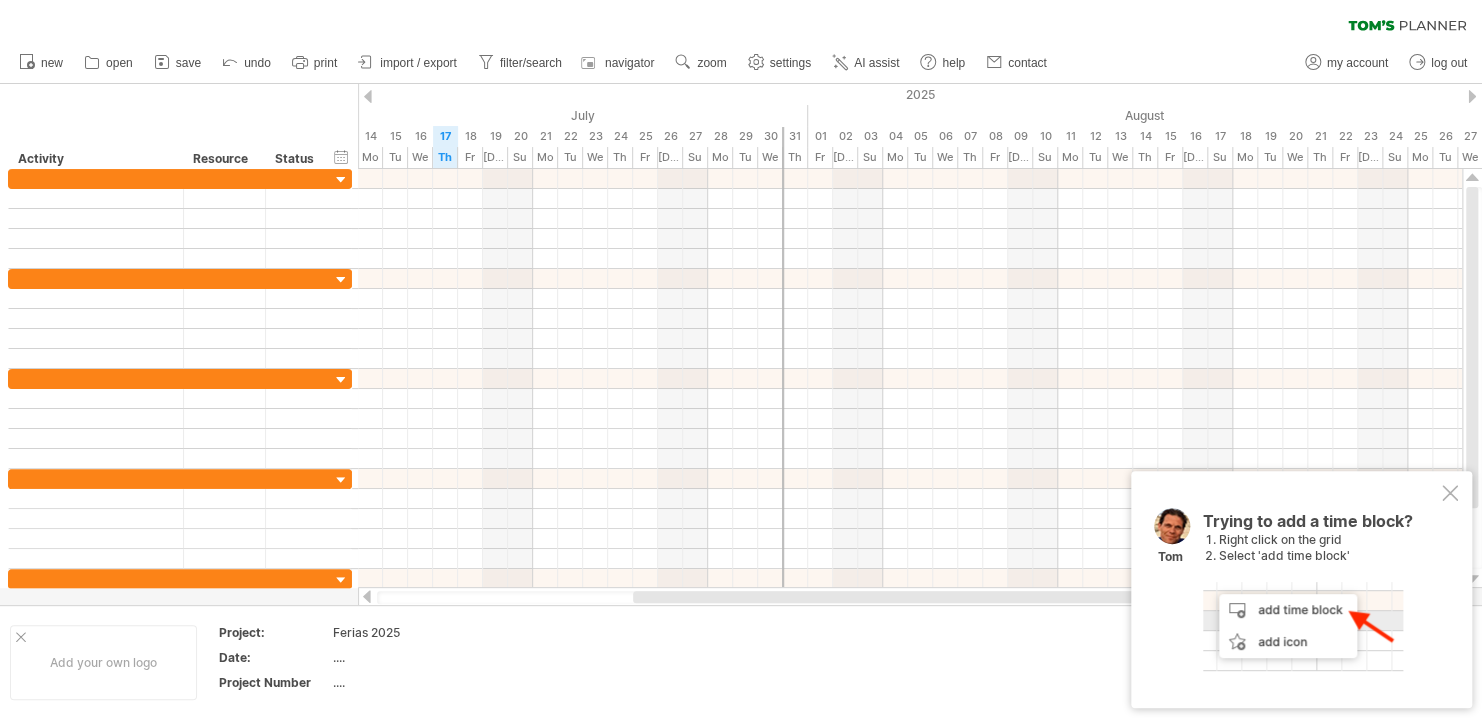 click at bounding box center (594, 662) 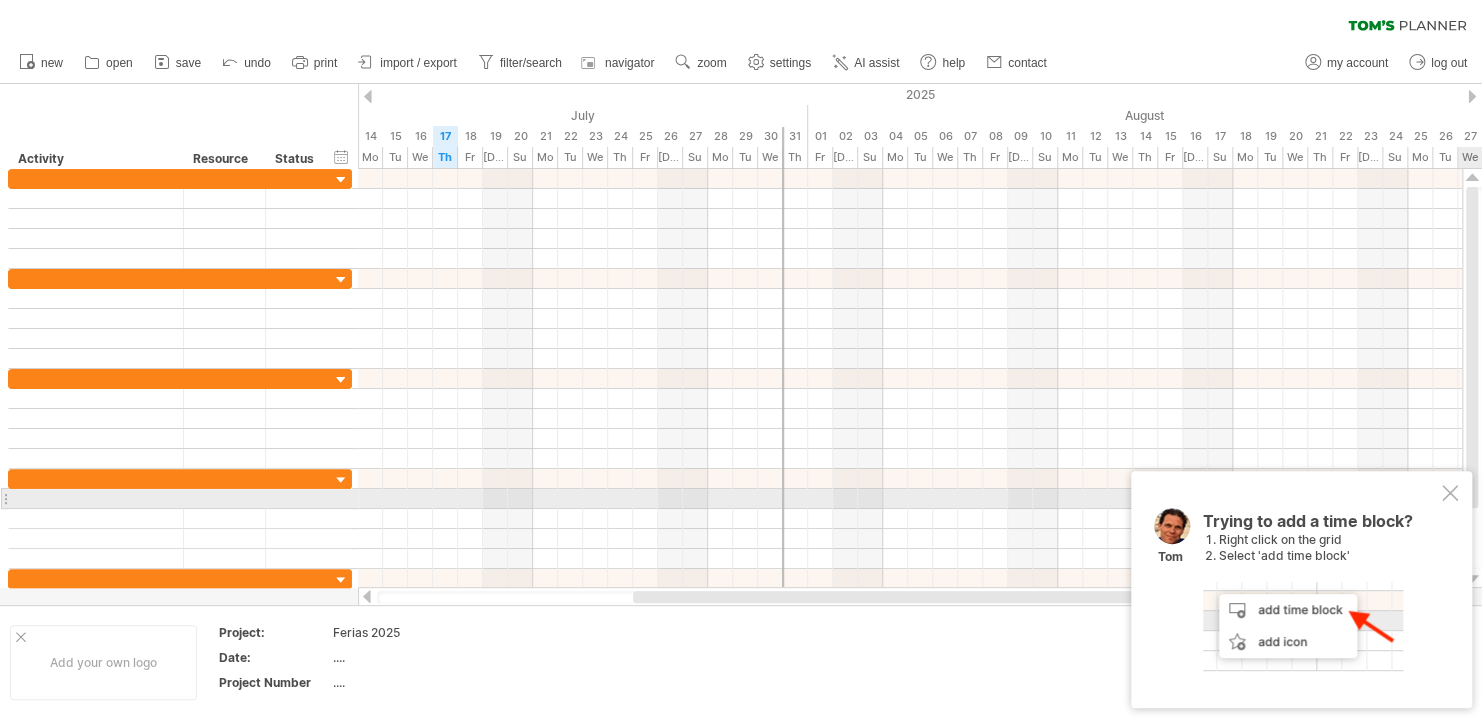 click at bounding box center (1450, 493) 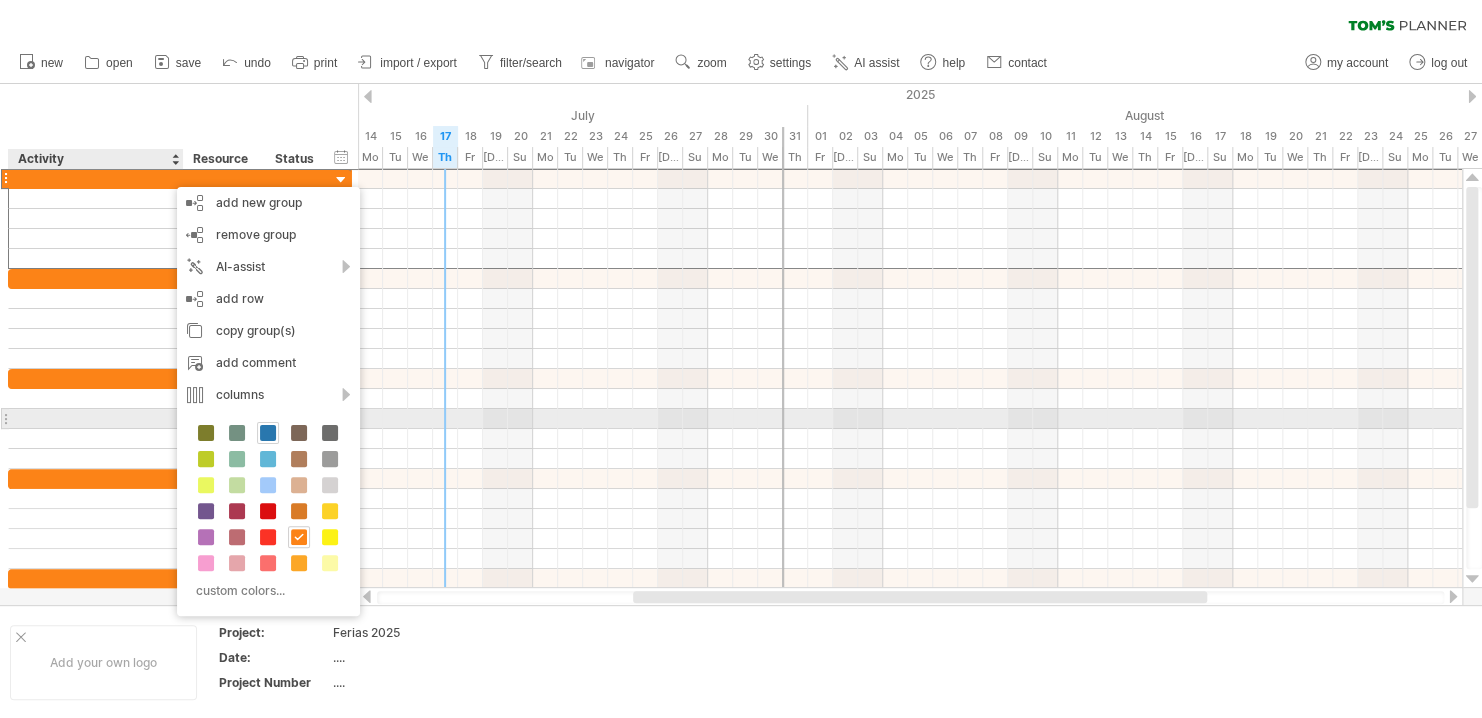 click at bounding box center (268, 433) 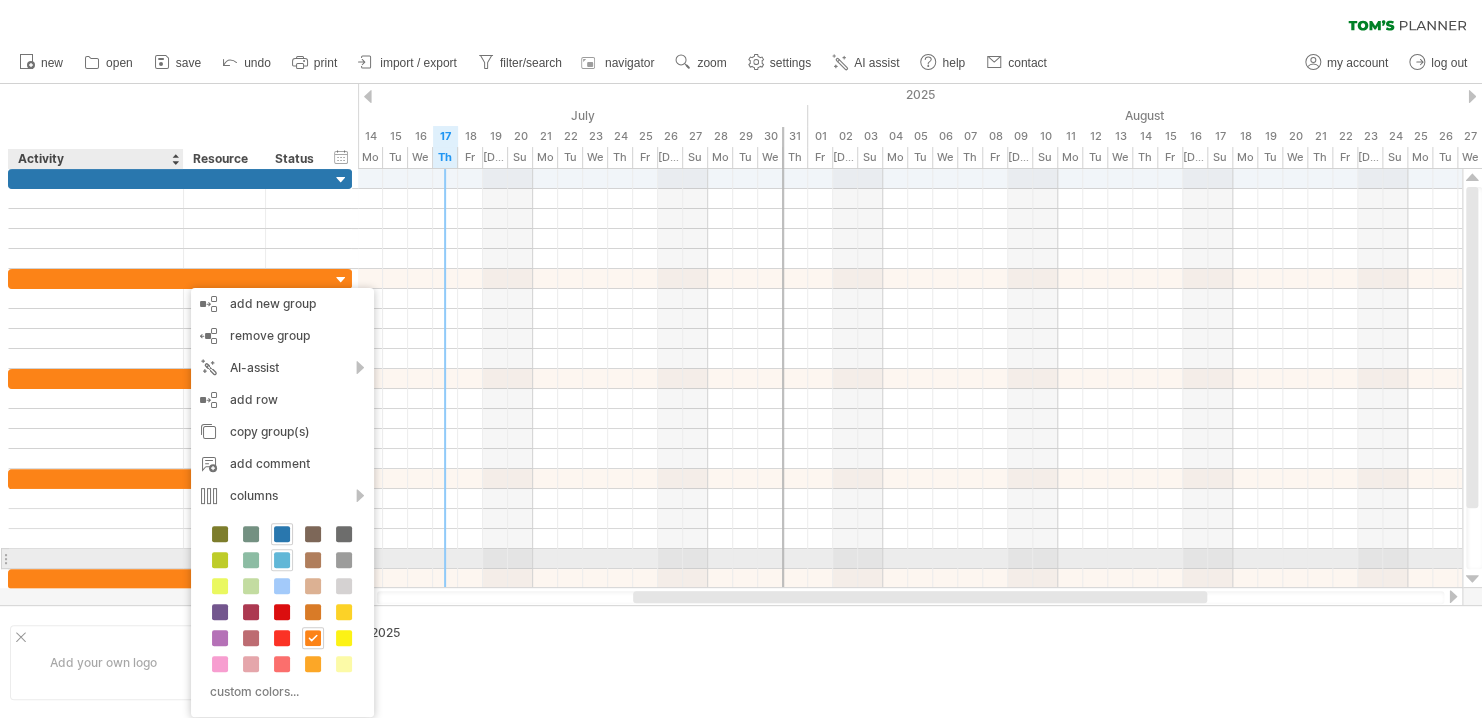 click at bounding box center (282, 560) 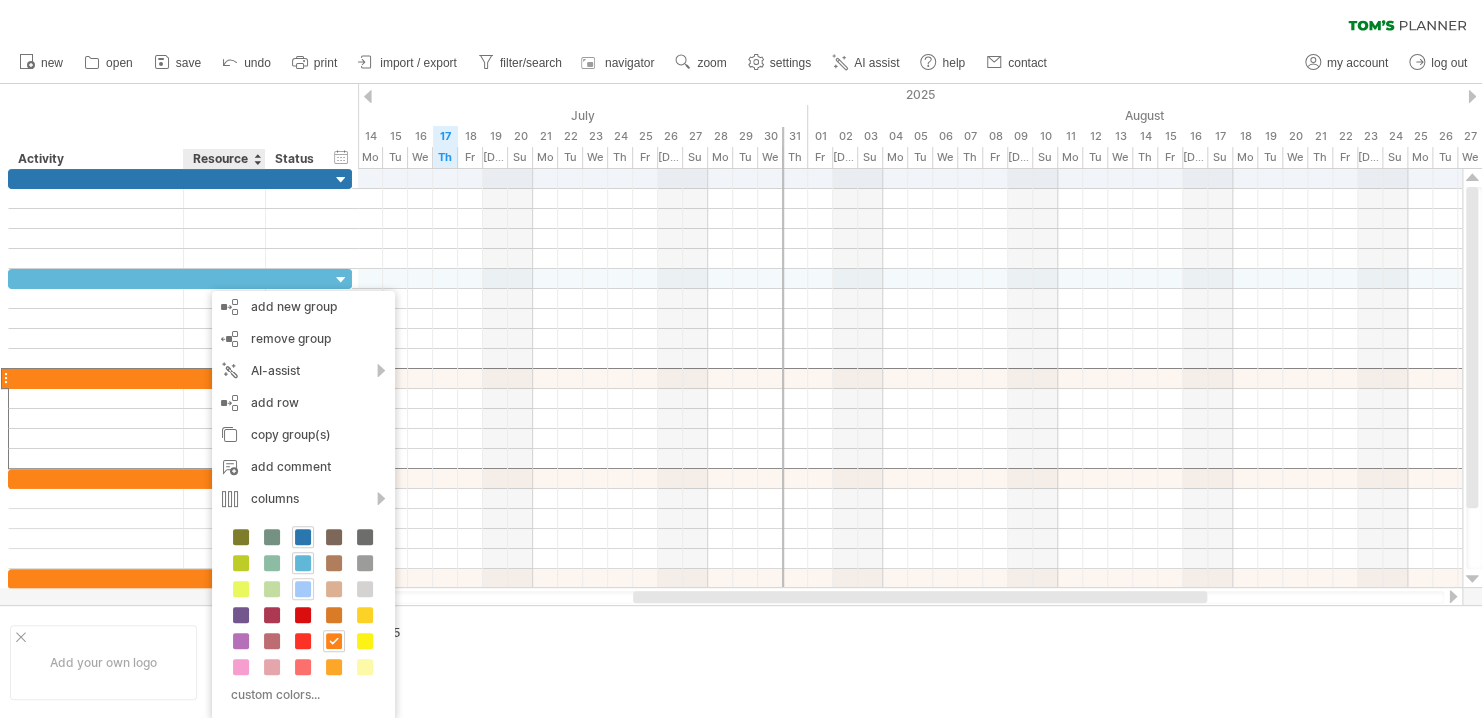 click at bounding box center (303, 589) 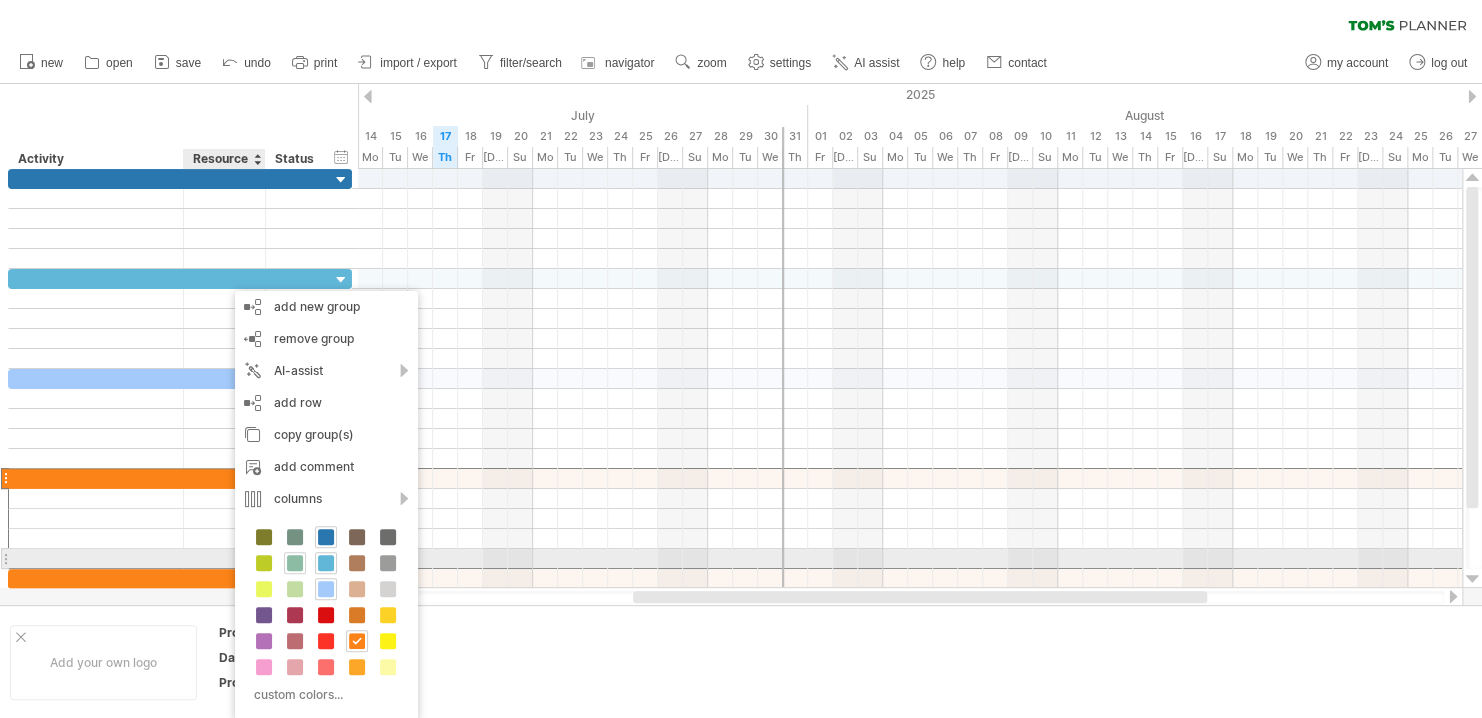 click at bounding box center [295, 563] 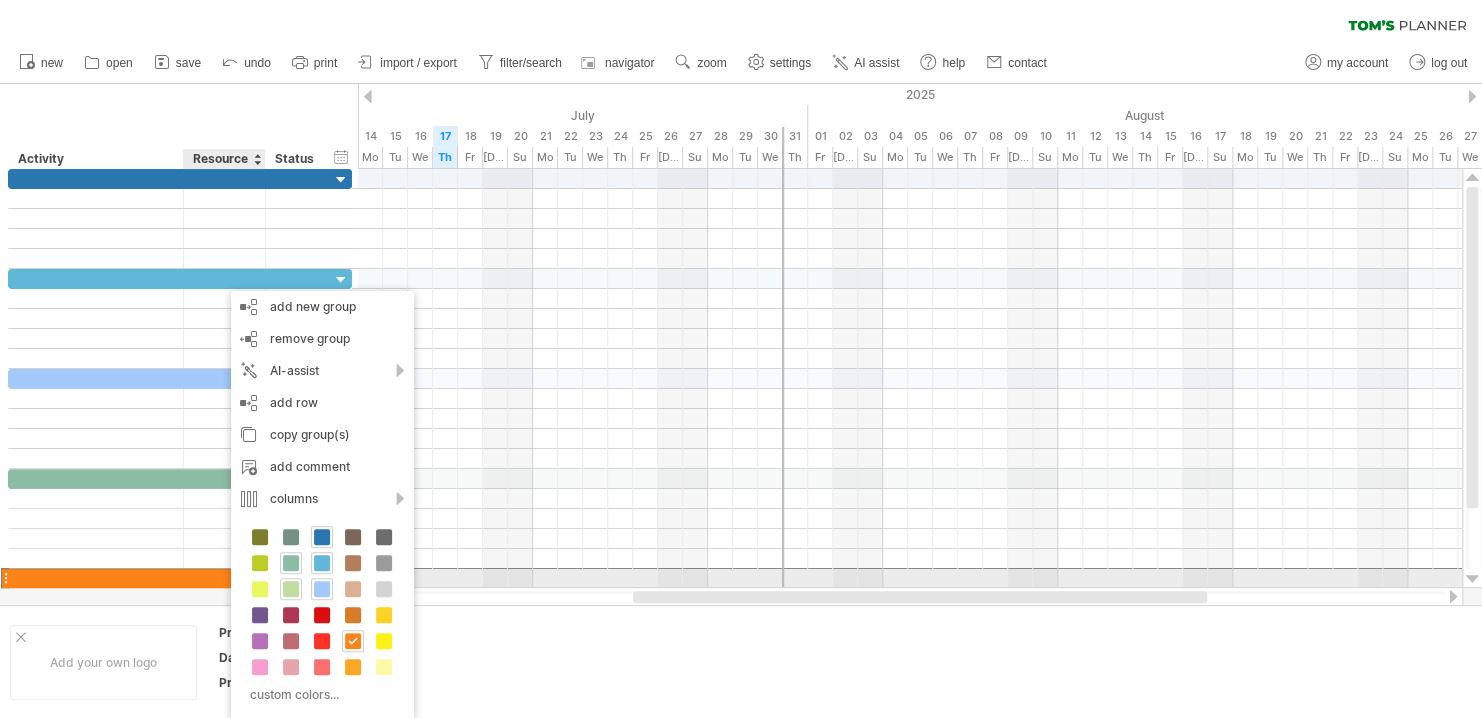 click at bounding box center (291, 589) 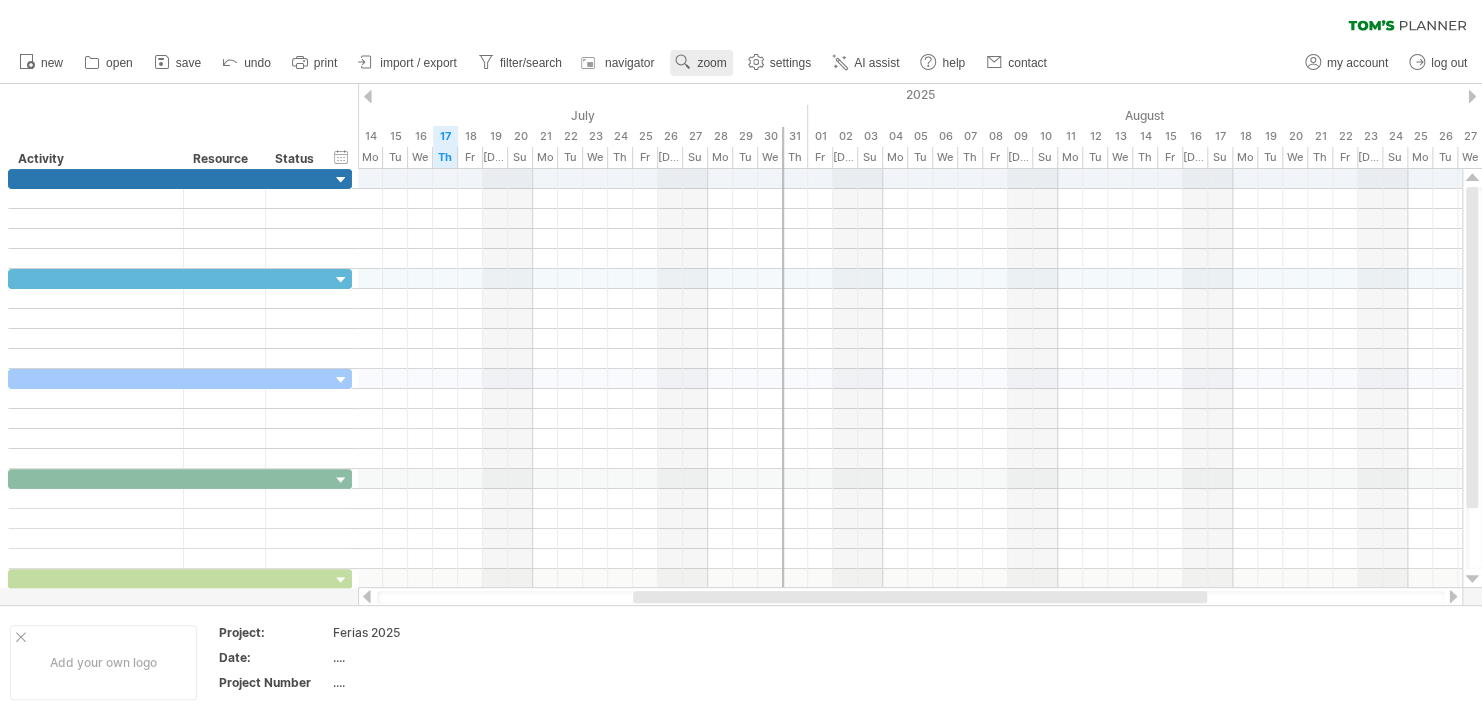 click on "zoom" at bounding box center [711, 63] 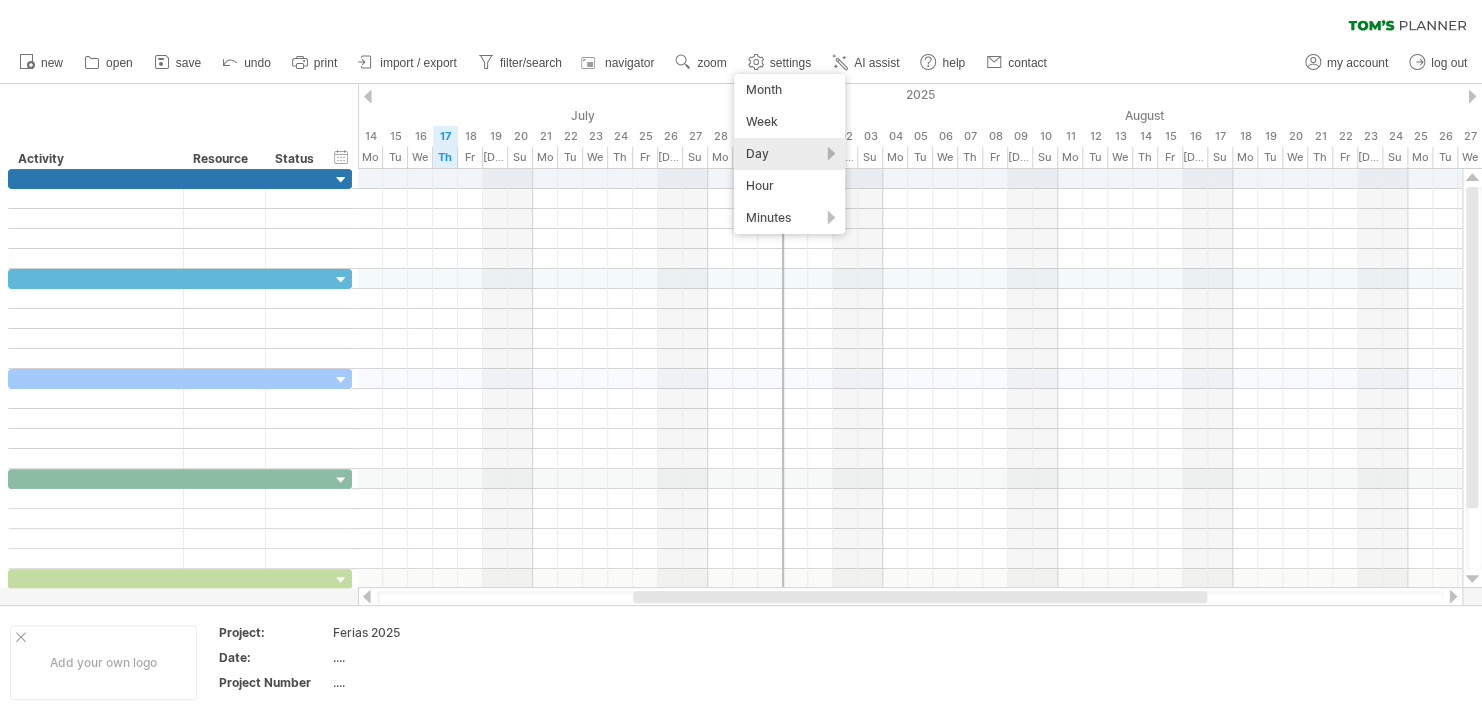 click on "Day" at bounding box center (789, 154) 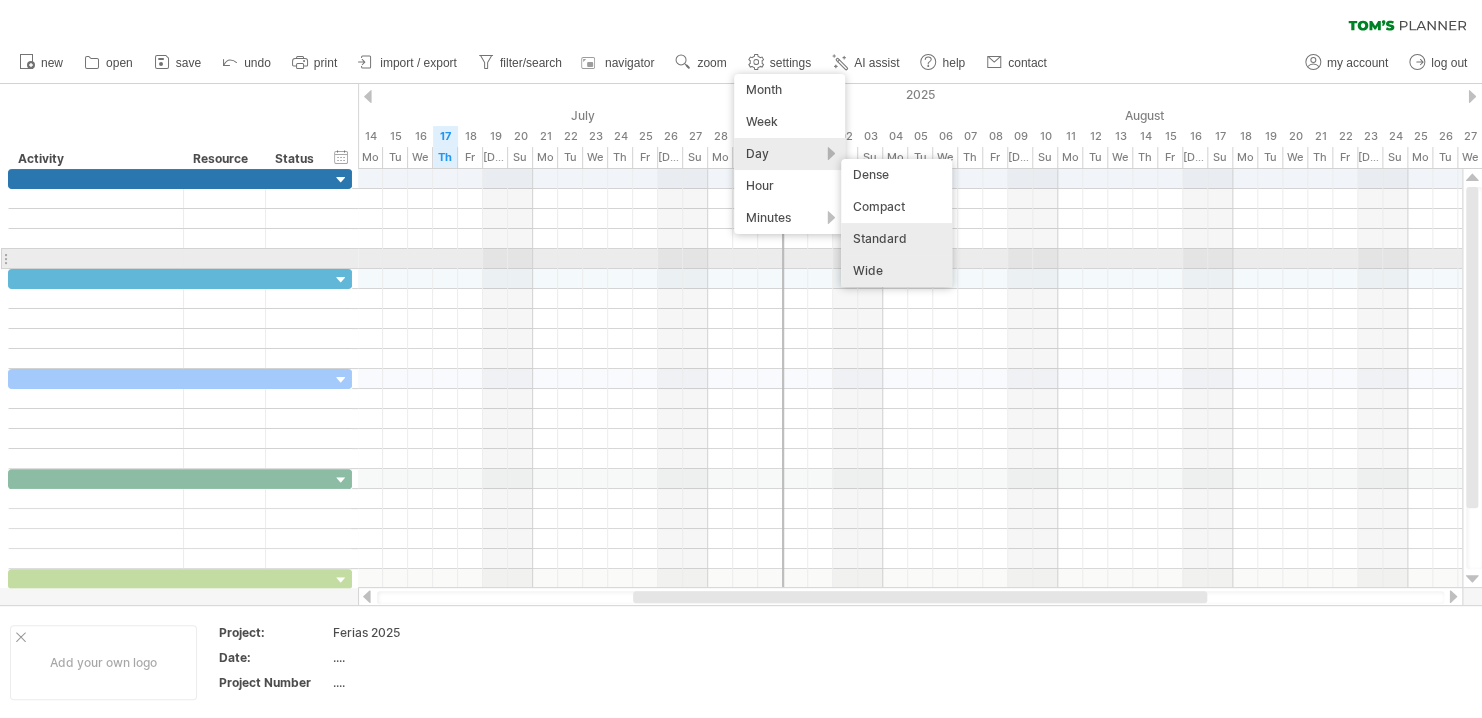 click on "Wide" at bounding box center [896, 271] 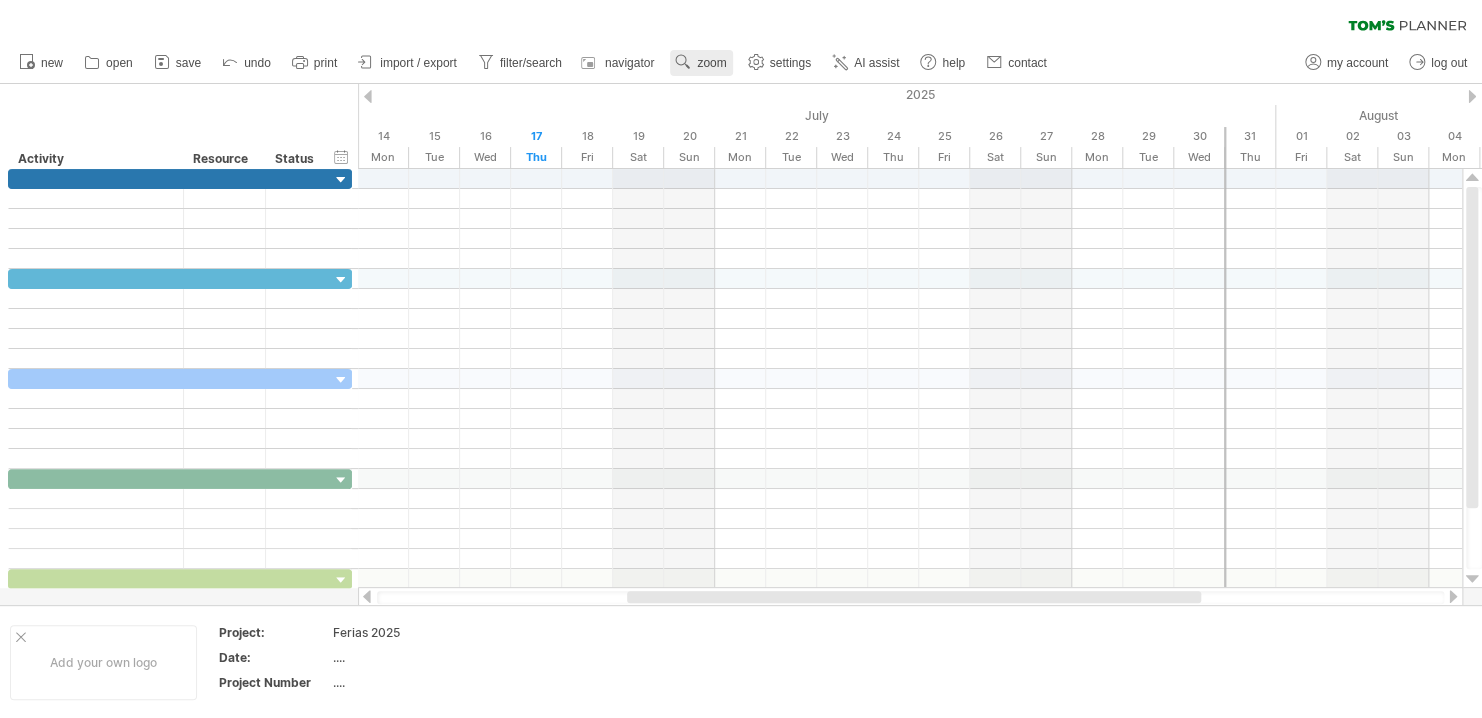 click on "zoom" at bounding box center (711, 63) 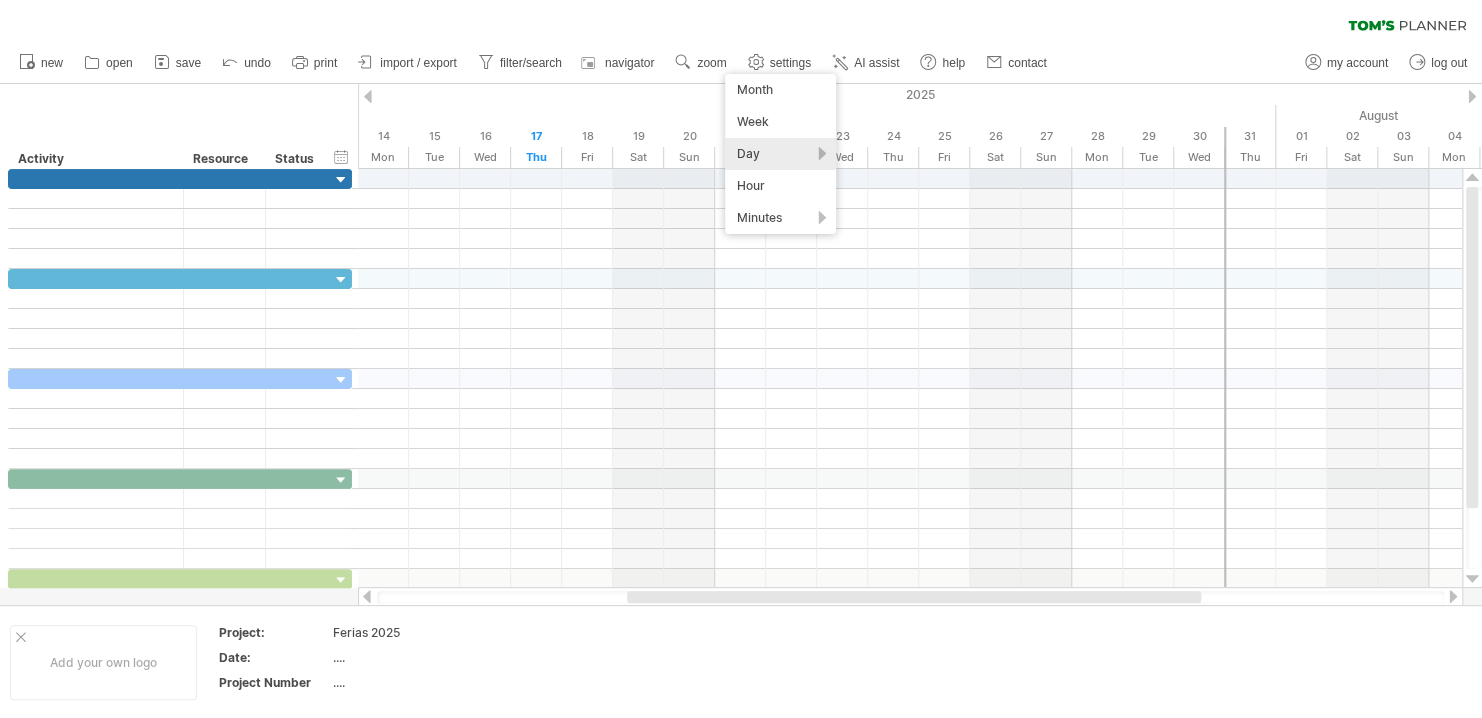 click on "Day" at bounding box center (780, 154) 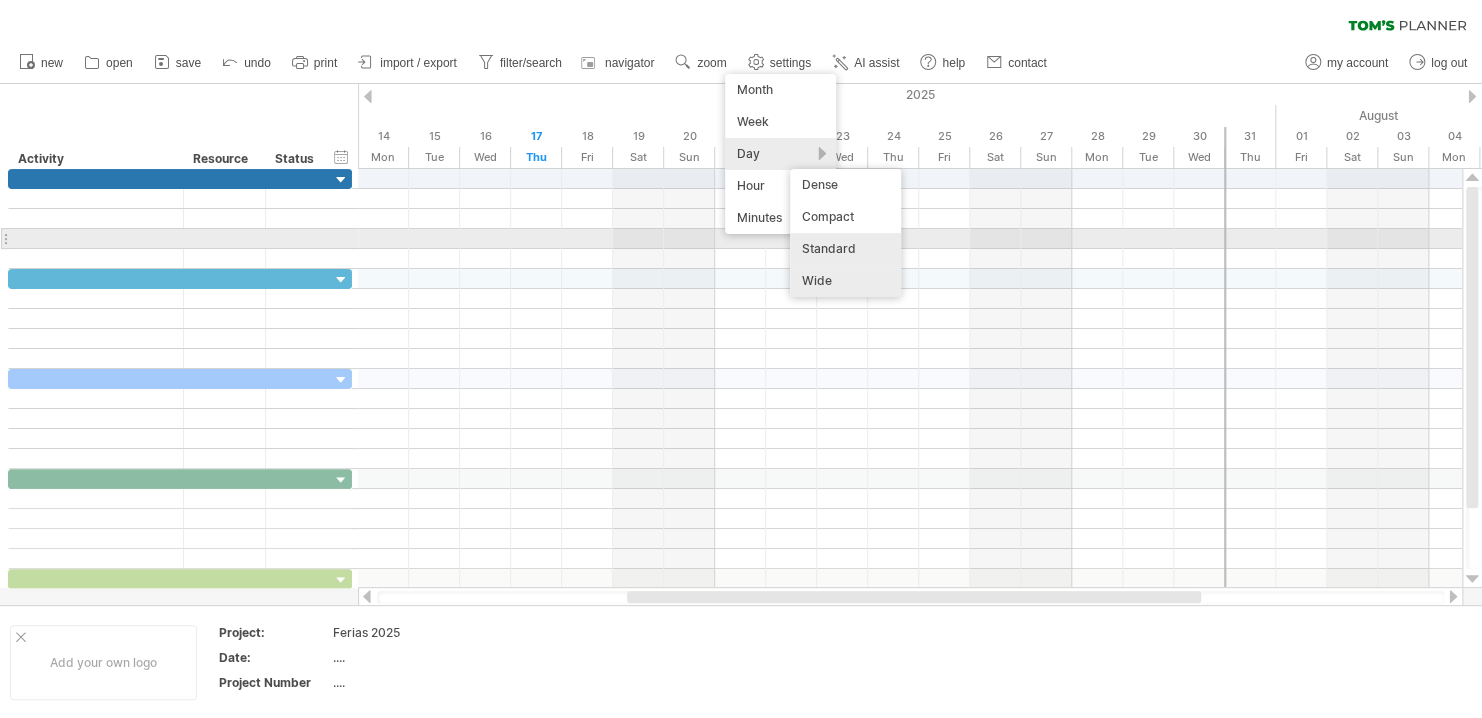 click on "Standard" at bounding box center [845, 249] 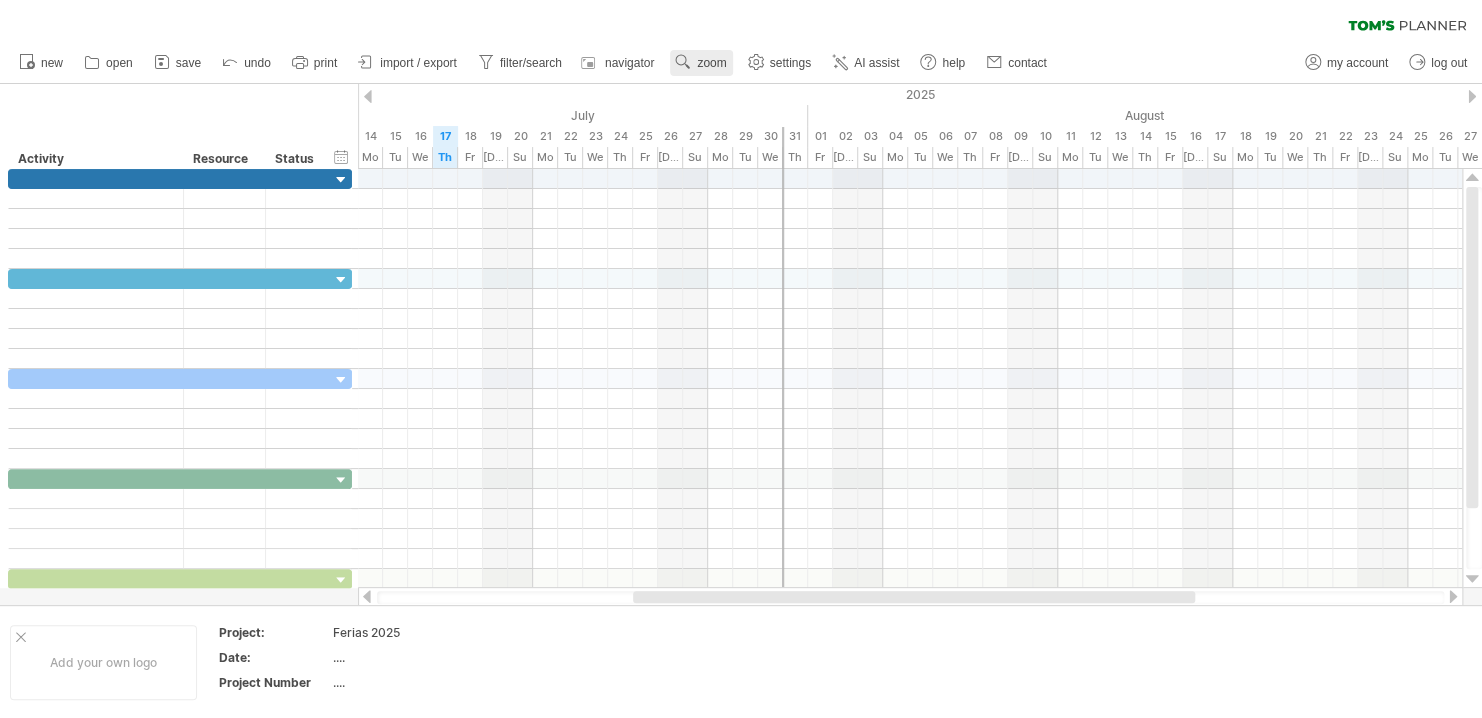click on "zoom" at bounding box center (711, 63) 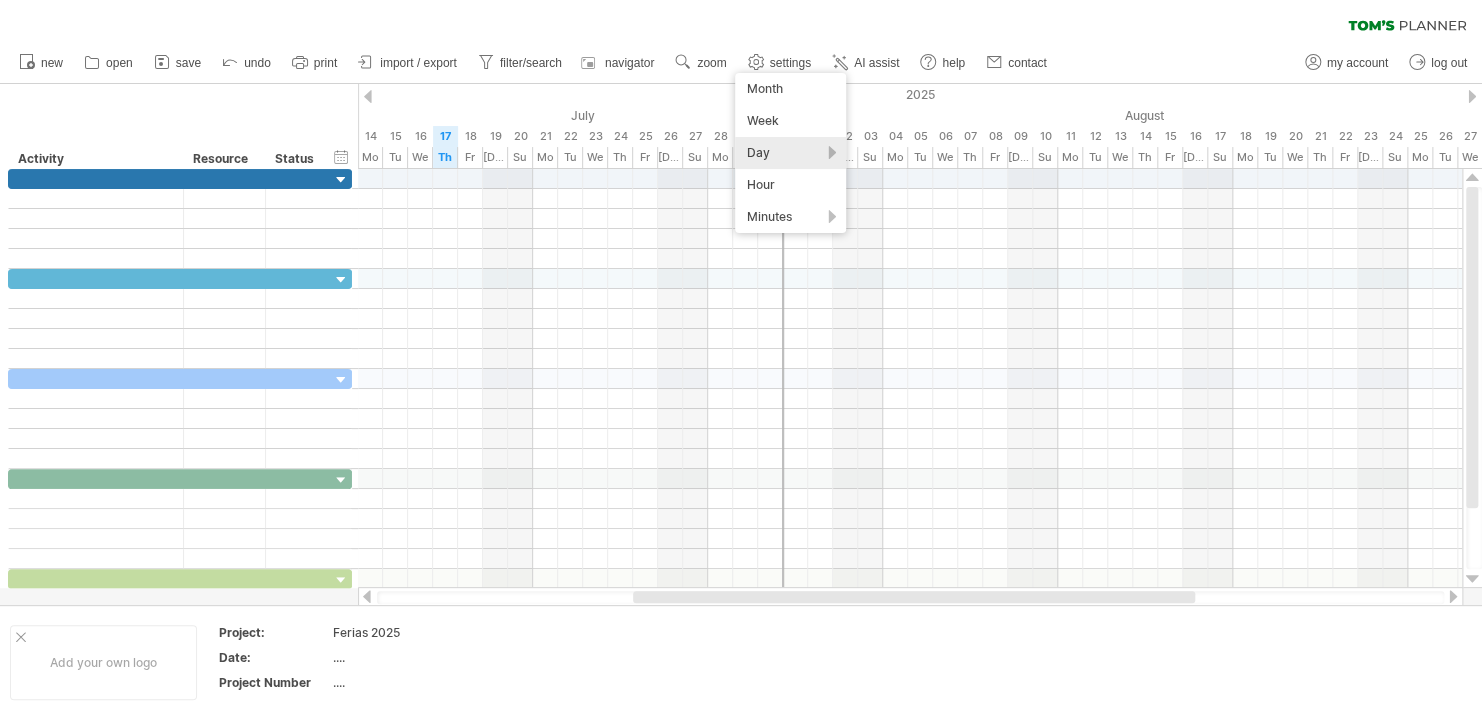 click on "Day" at bounding box center [790, 153] 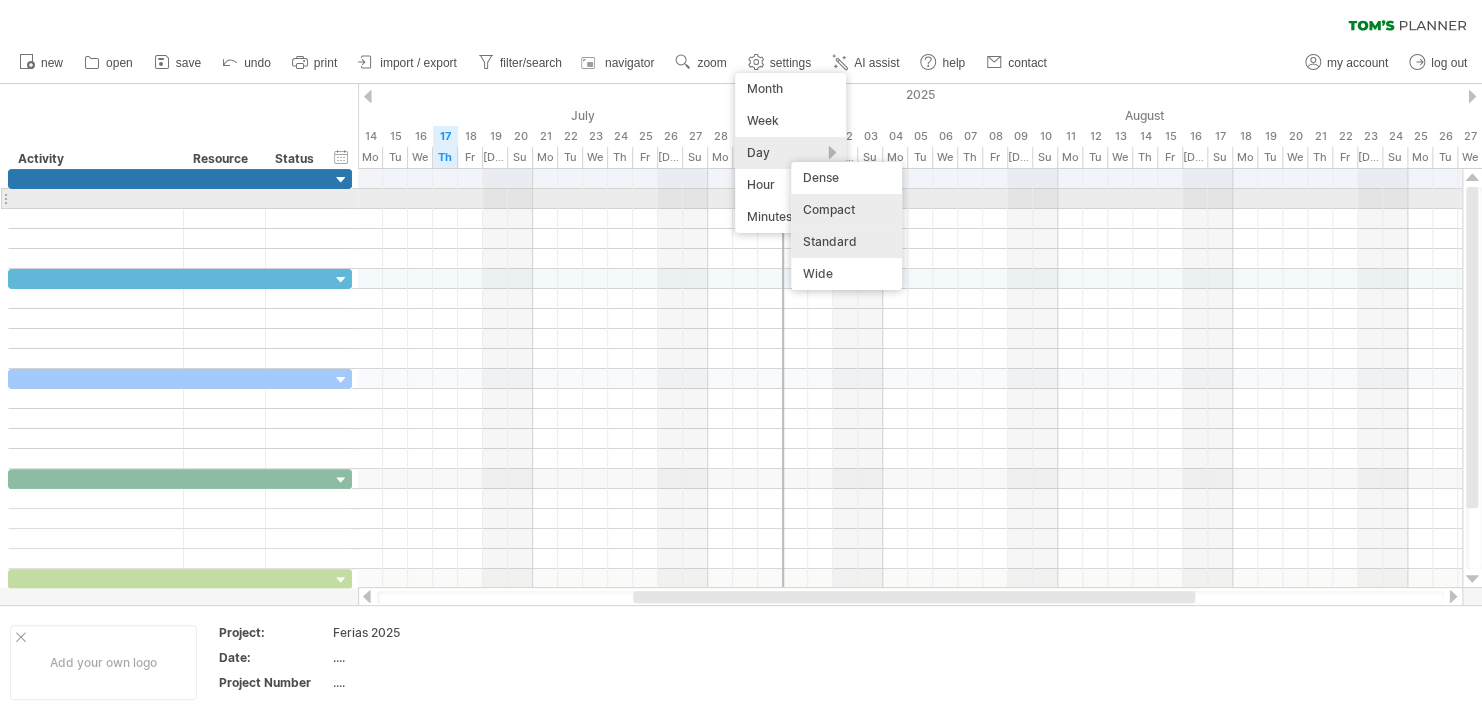 click on "Compact" at bounding box center (846, 210) 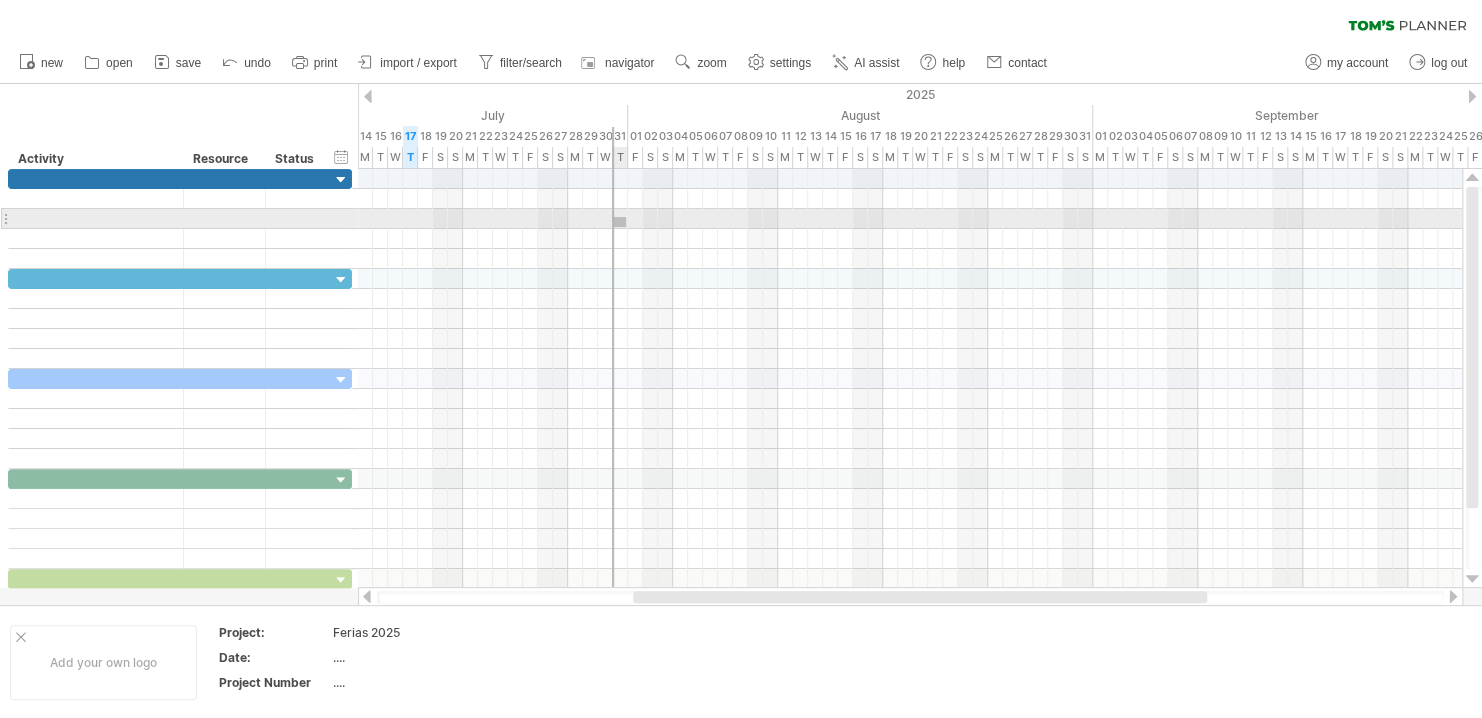drag, startPoint x: 613, startPoint y: 217, endPoint x: 626, endPoint y: 227, distance: 16.40122 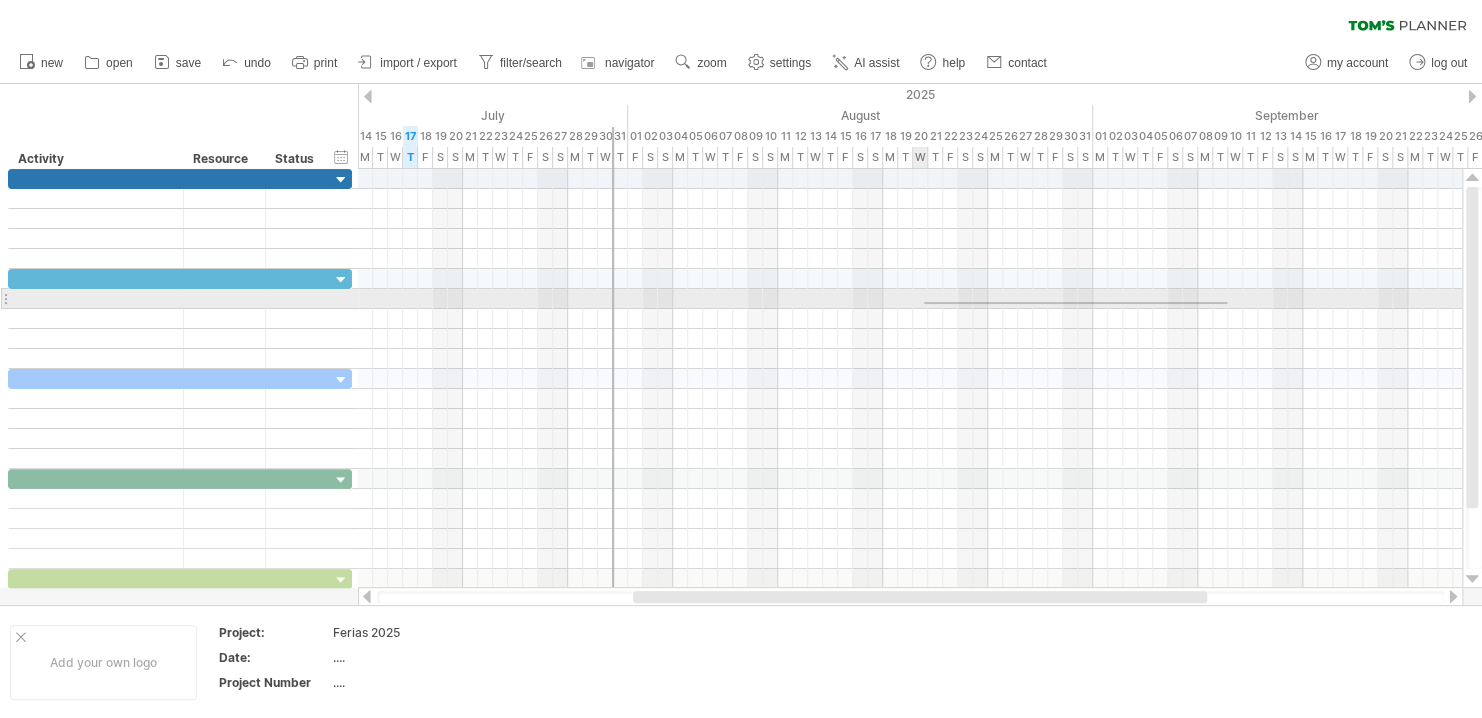 drag, startPoint x: 1227, startPoint y: 304, endPoint x: 894, endPoint y: 302, distance: 333.006 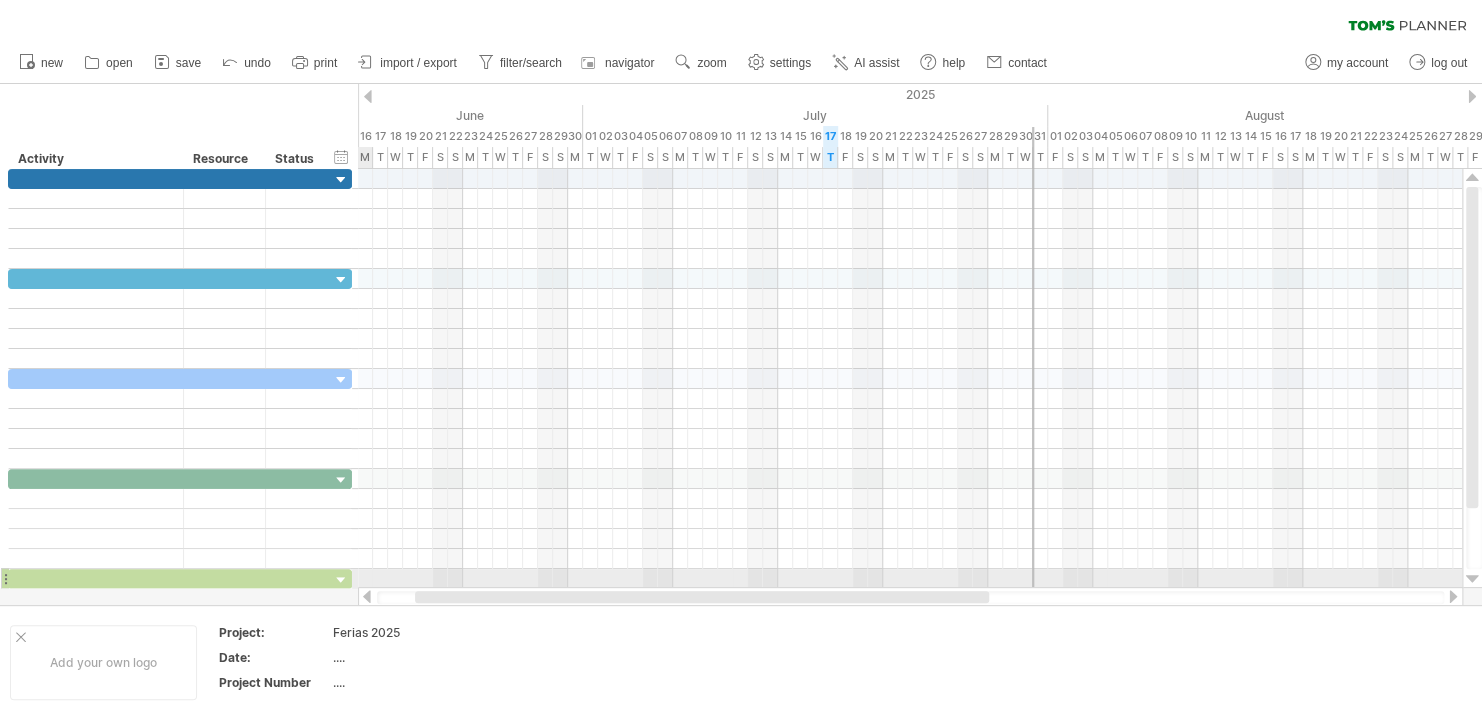 drag, startPoint x: 1025, startPoint y: 595, endPoint x: 807, endPoint y: 587, distance: 218.14674 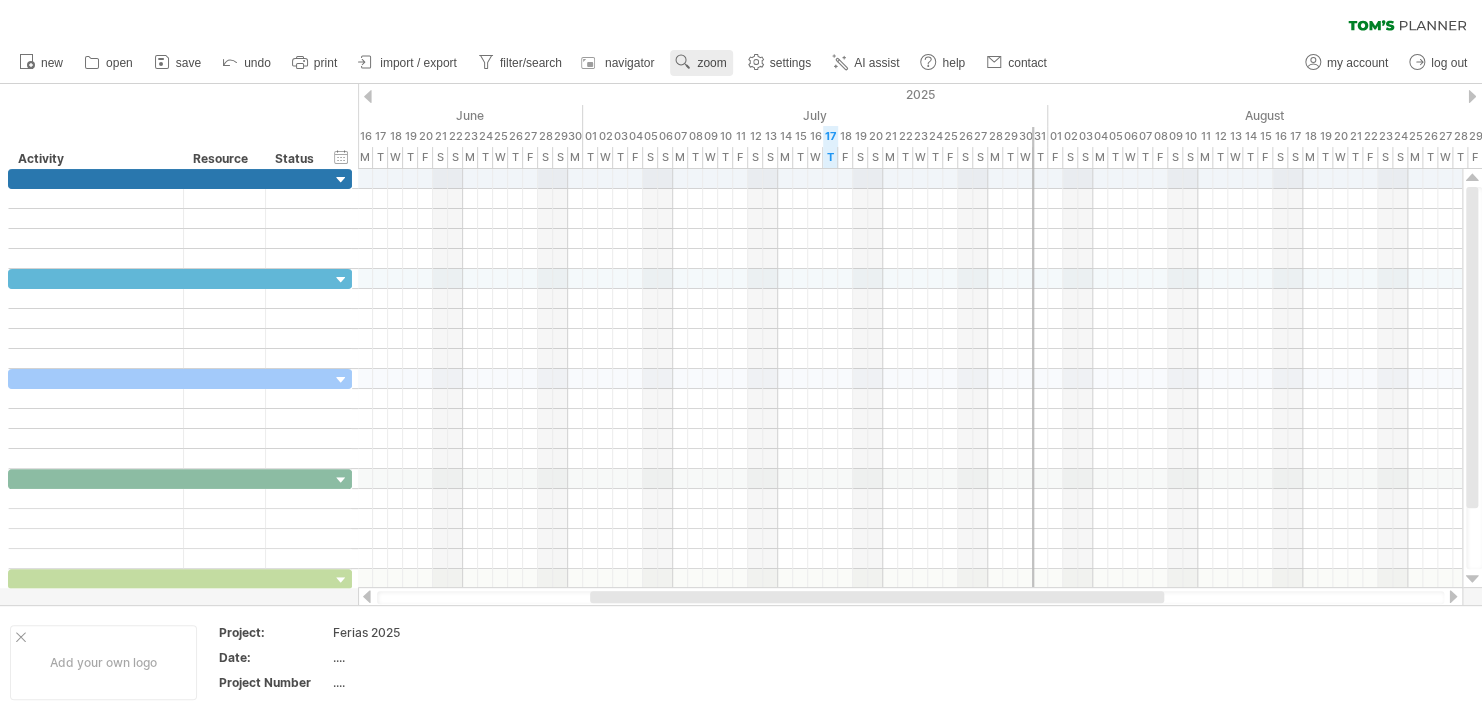 click on "zoom" at bounding box center [711, 63] 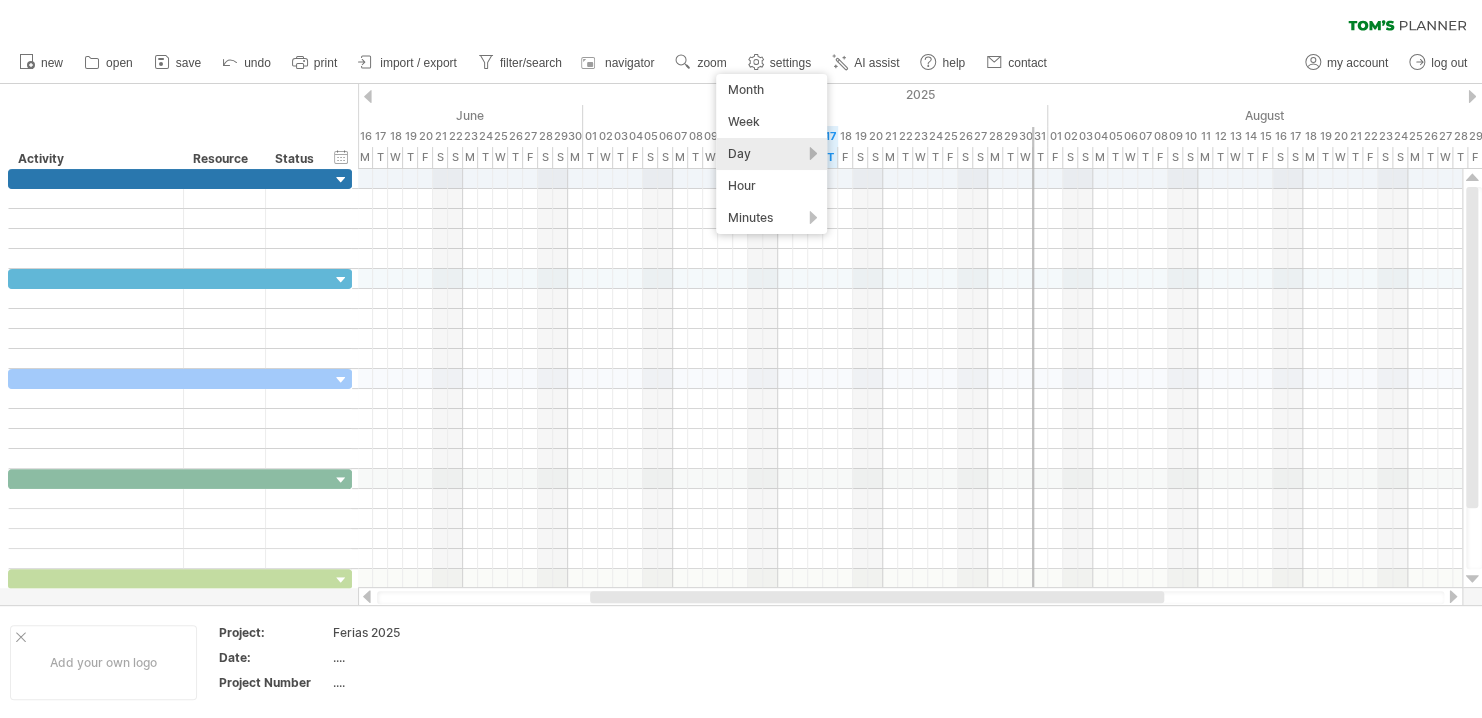 click on "Day" at bounding box center (771, 154) 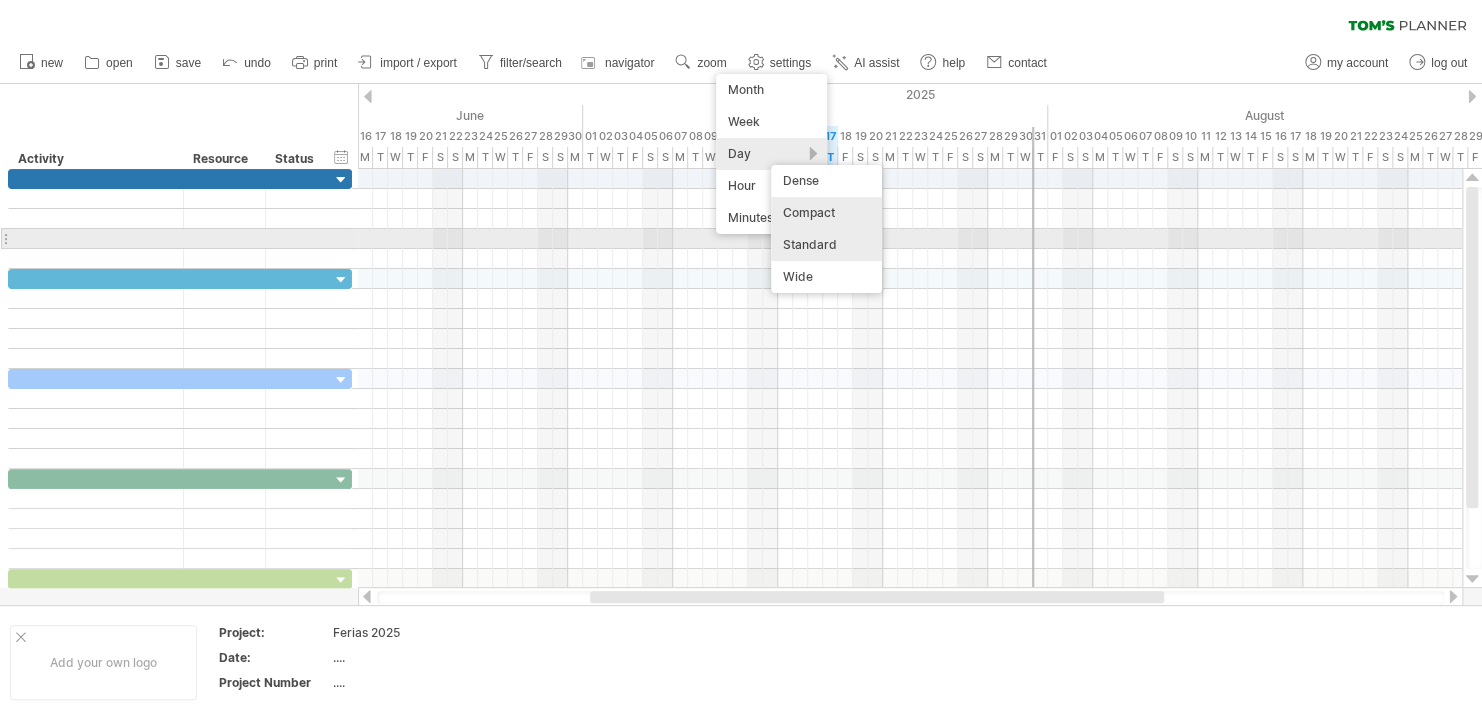 click on "Standard" at bounding box center (826, 245) 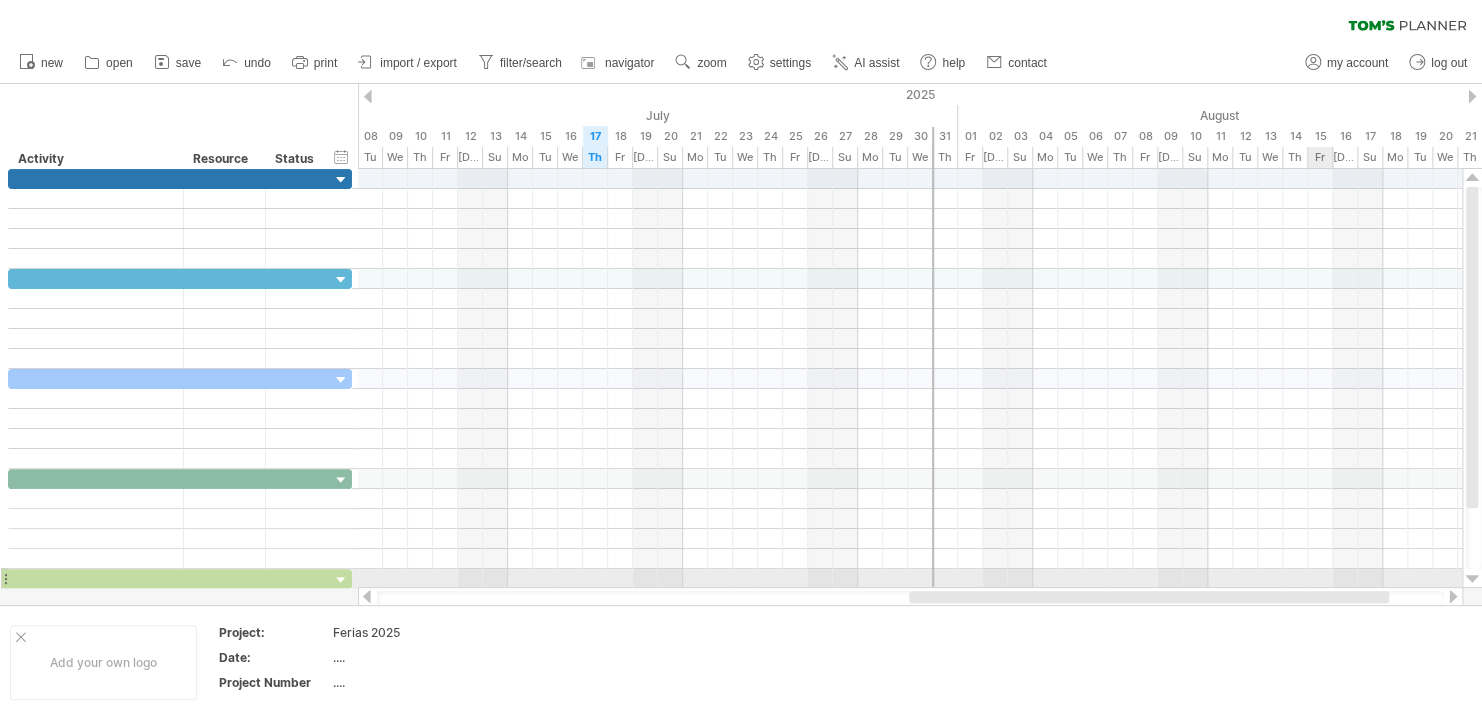 drag, startPoint x: 1094, startPoint y: 601, endPoint x: 1326, endPoint y: 577, distance: 233.23808 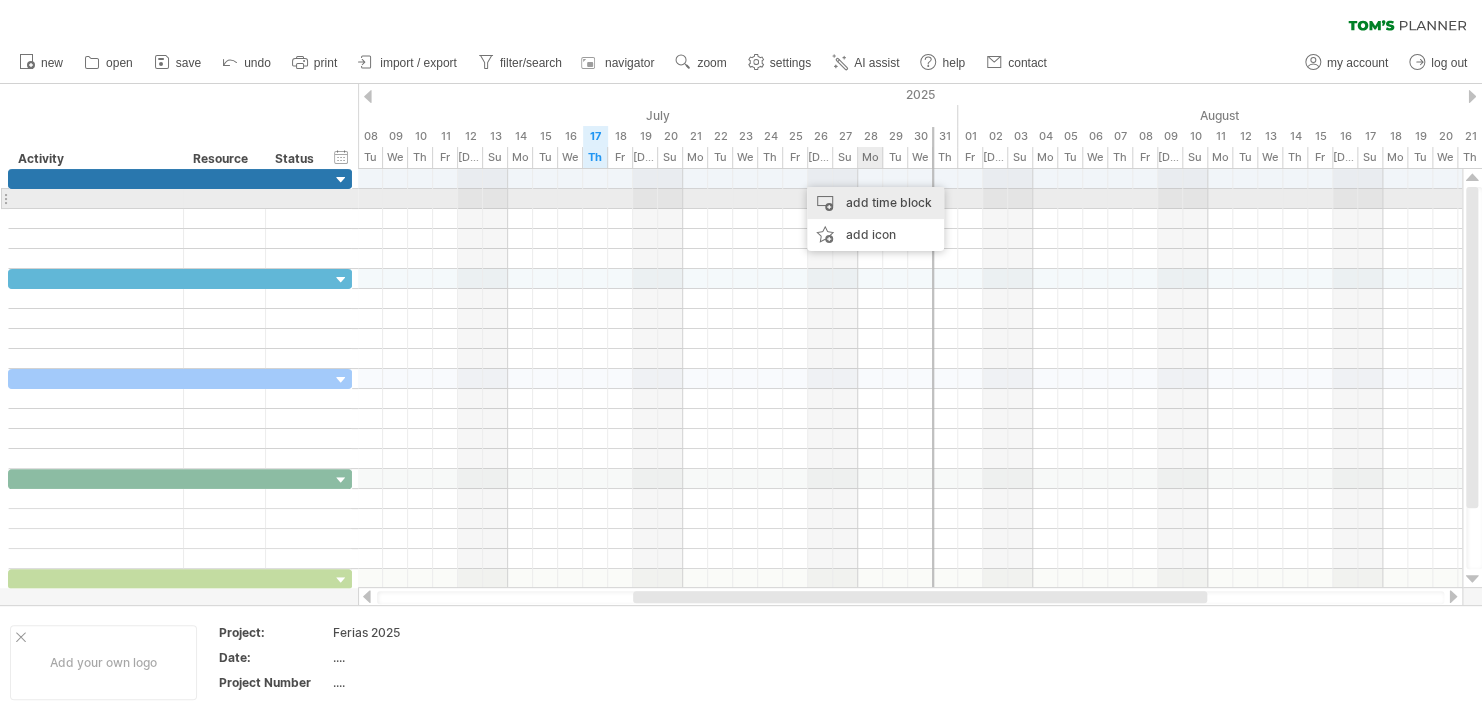 click on "add time block" at bounding box center [875, 203] 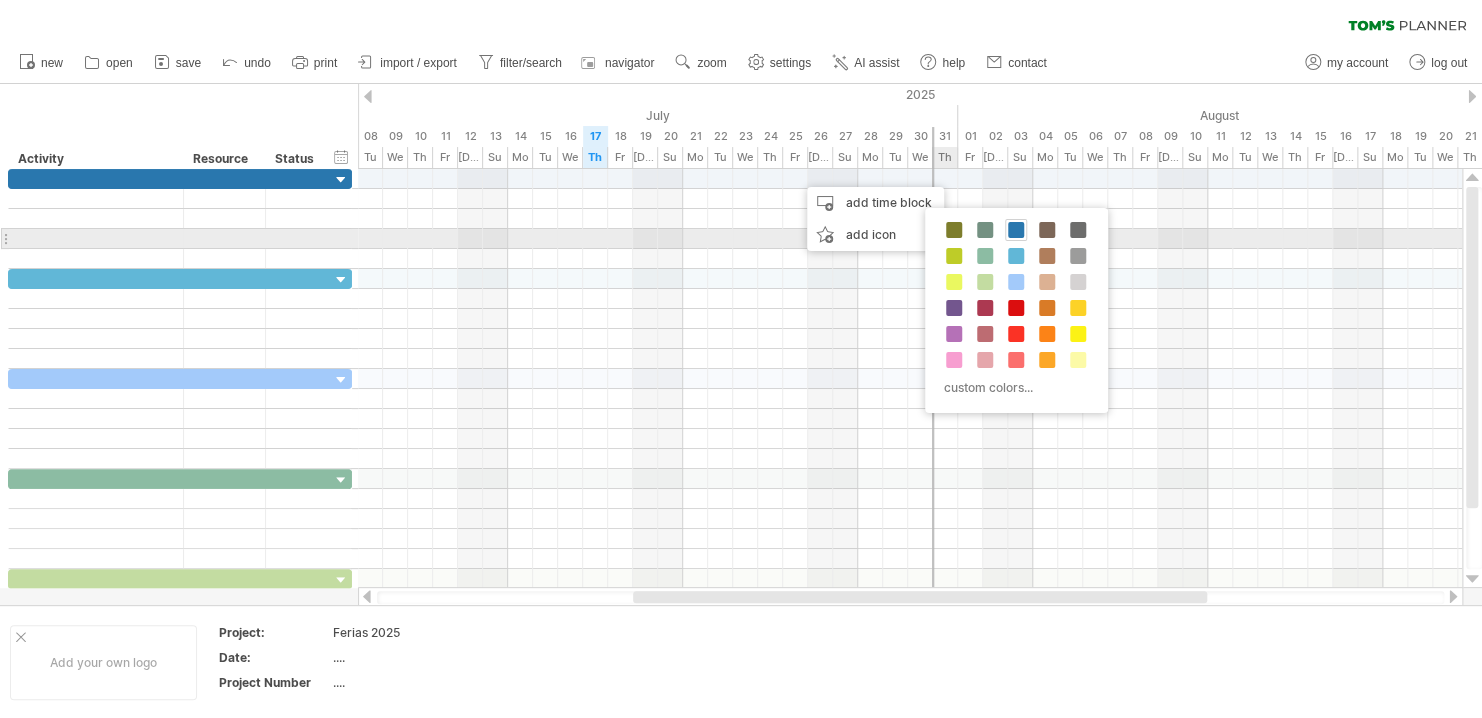 click at bounding box center (1016, 230) 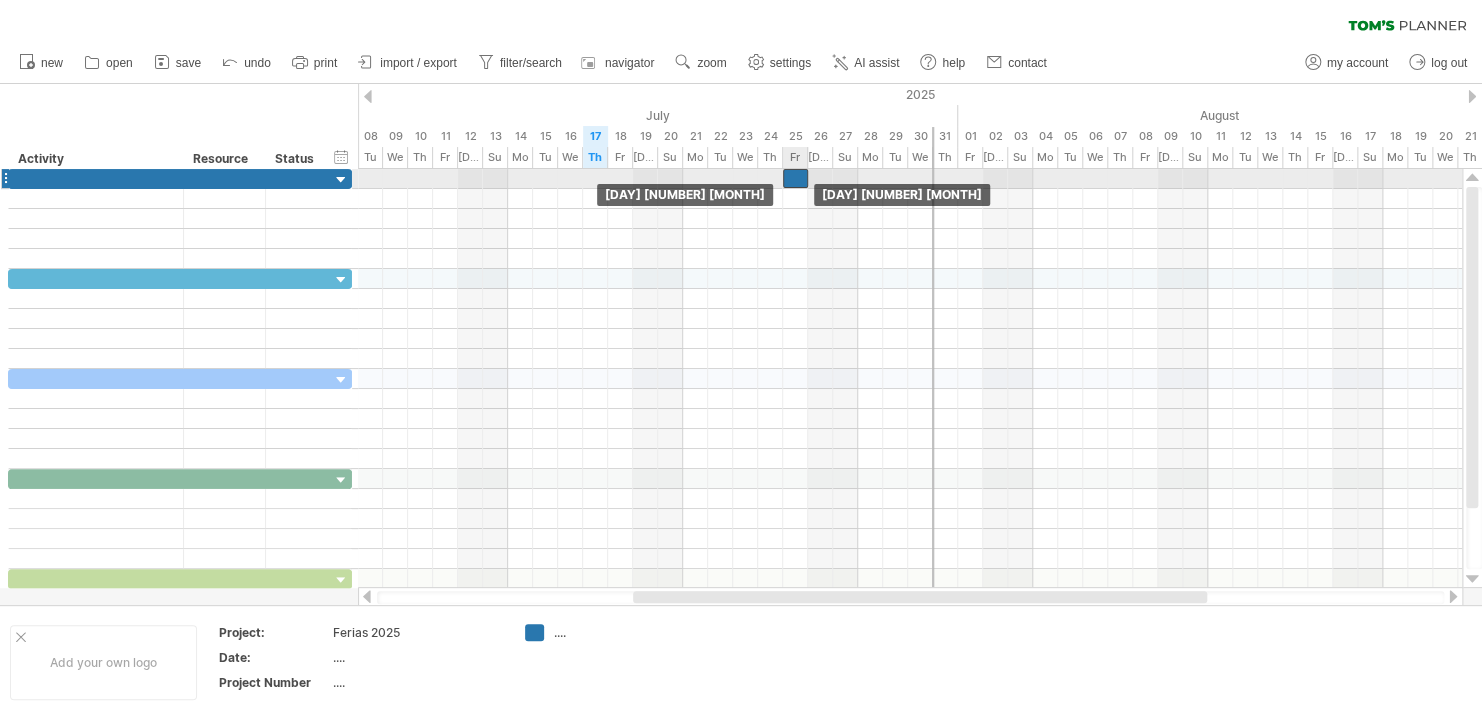 drag, startPoint x: 805, startPoint y: 178, endPoint x: 791, endPoint y: 177, distance: 14.035668 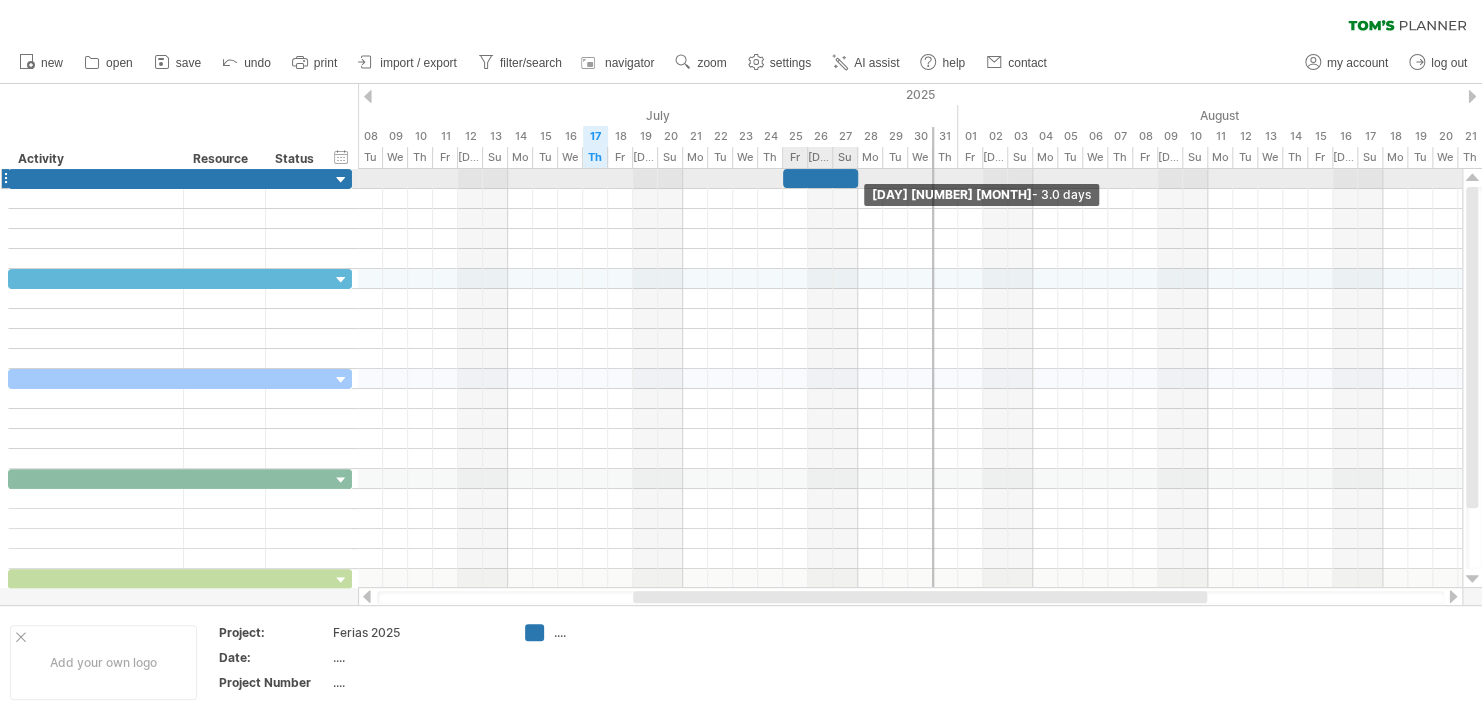 drag, startPoint x: 804, startPoint y: 177, endPoint x: 851, endPoint y: 177, distance: 47 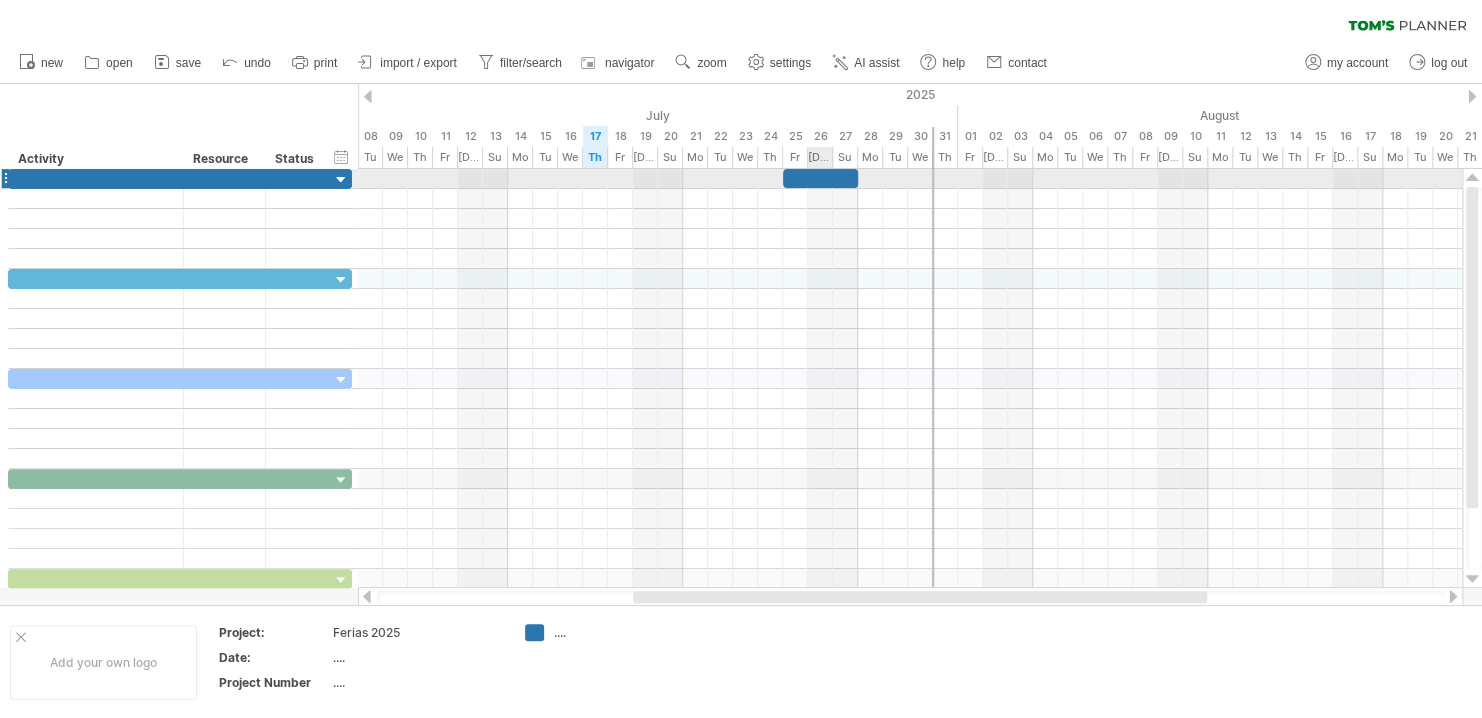 click at bounding box center [820, 178] 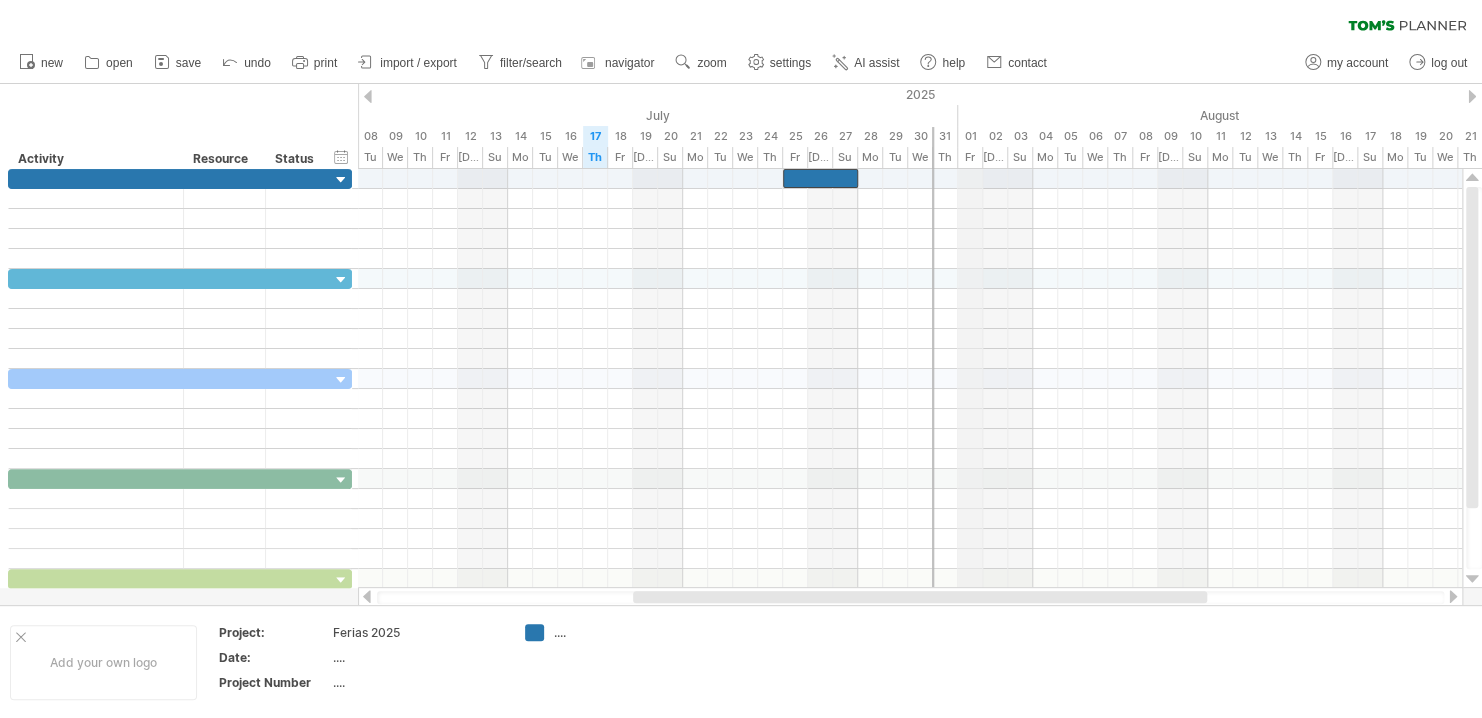 type 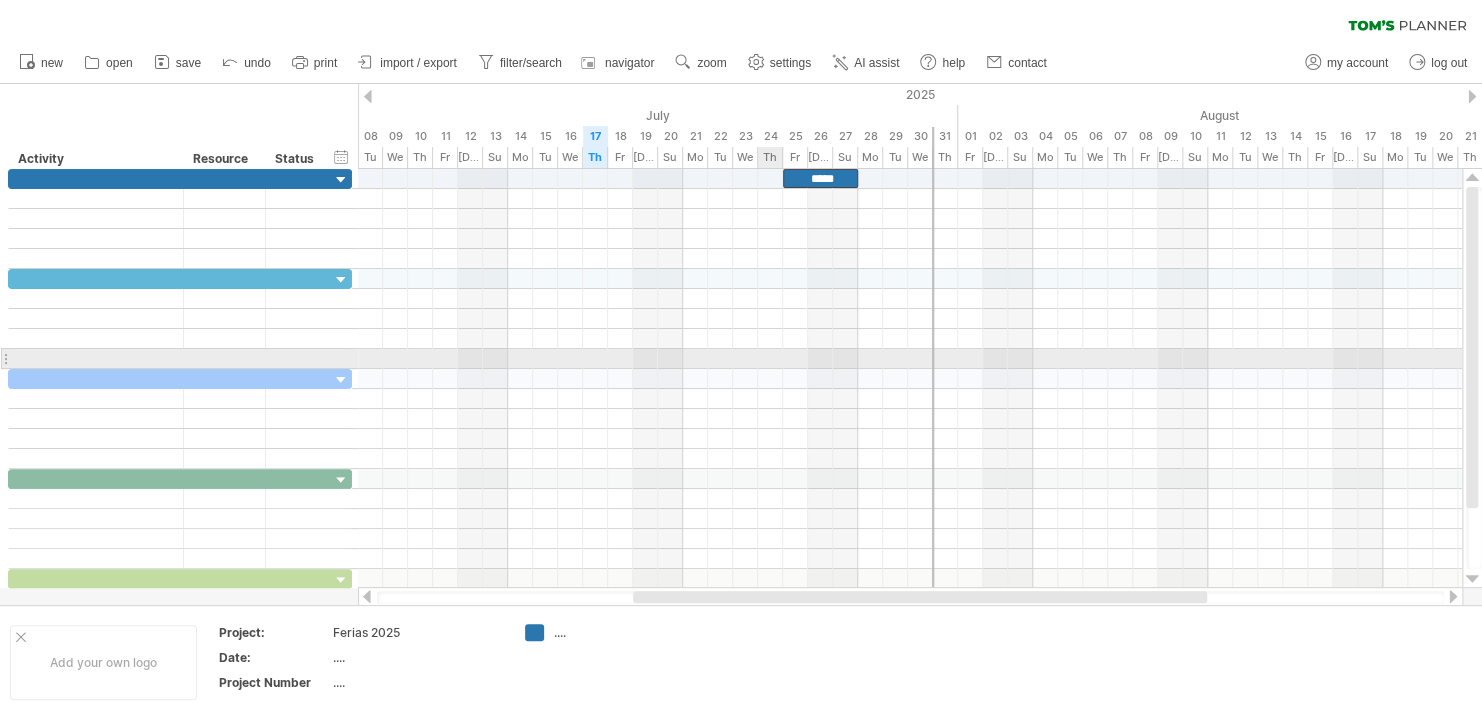 click at bounding box center (910, 379) 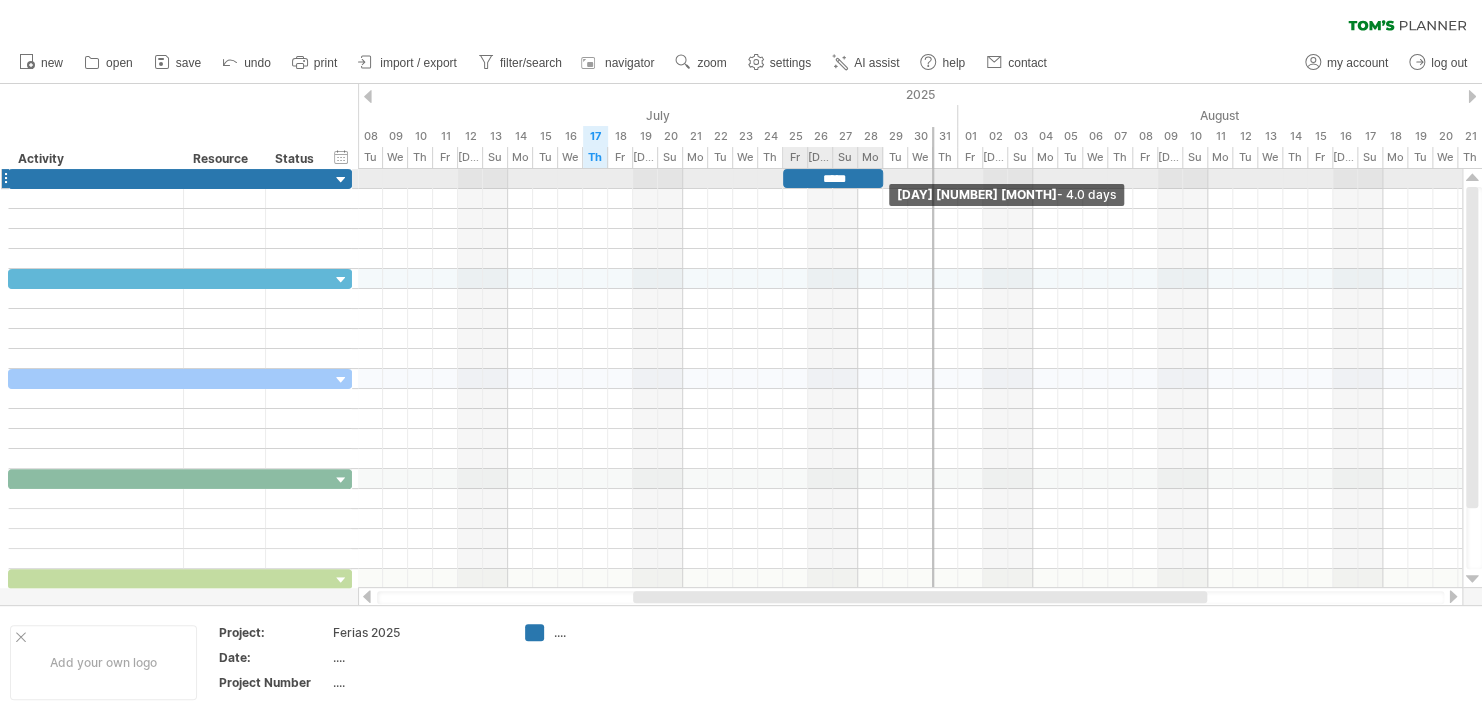 drag, startPoint x: 857, startPoint y: 178, endPoint x: 877, endPoint y: 180, distance: 20.09975 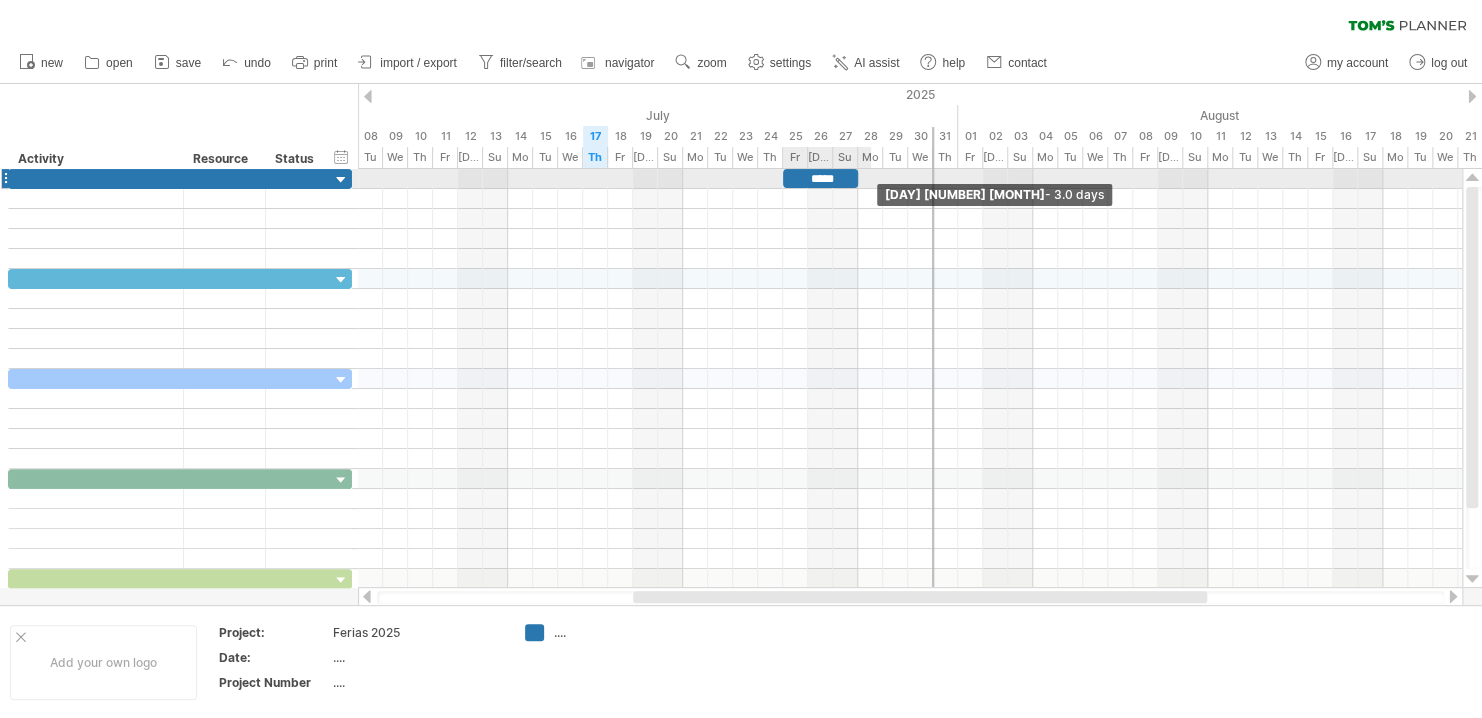 drag, startPoint x: 880, startPoint y: 184, endPoint x: 860, endPoint y: 182, distance: 20.09975 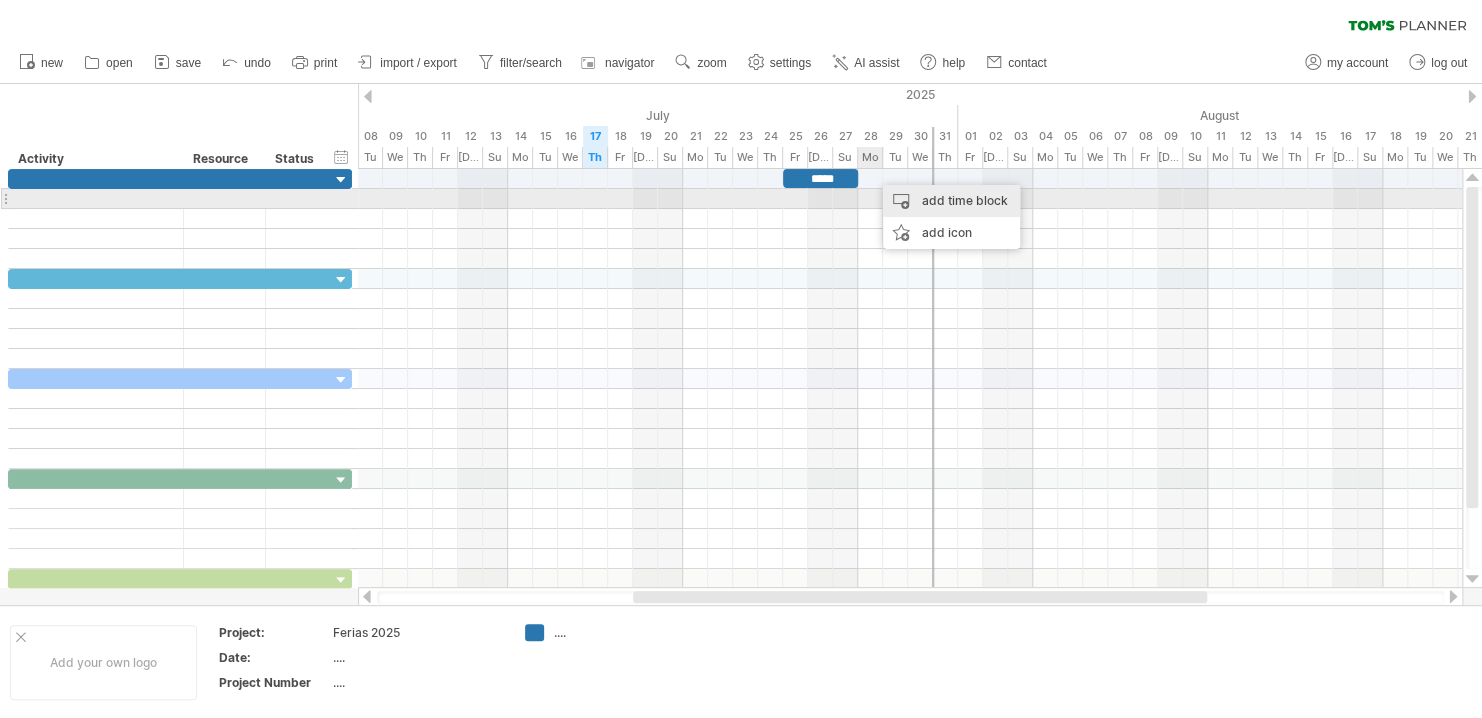 click on "add time block" at bounding box center [951, 201] 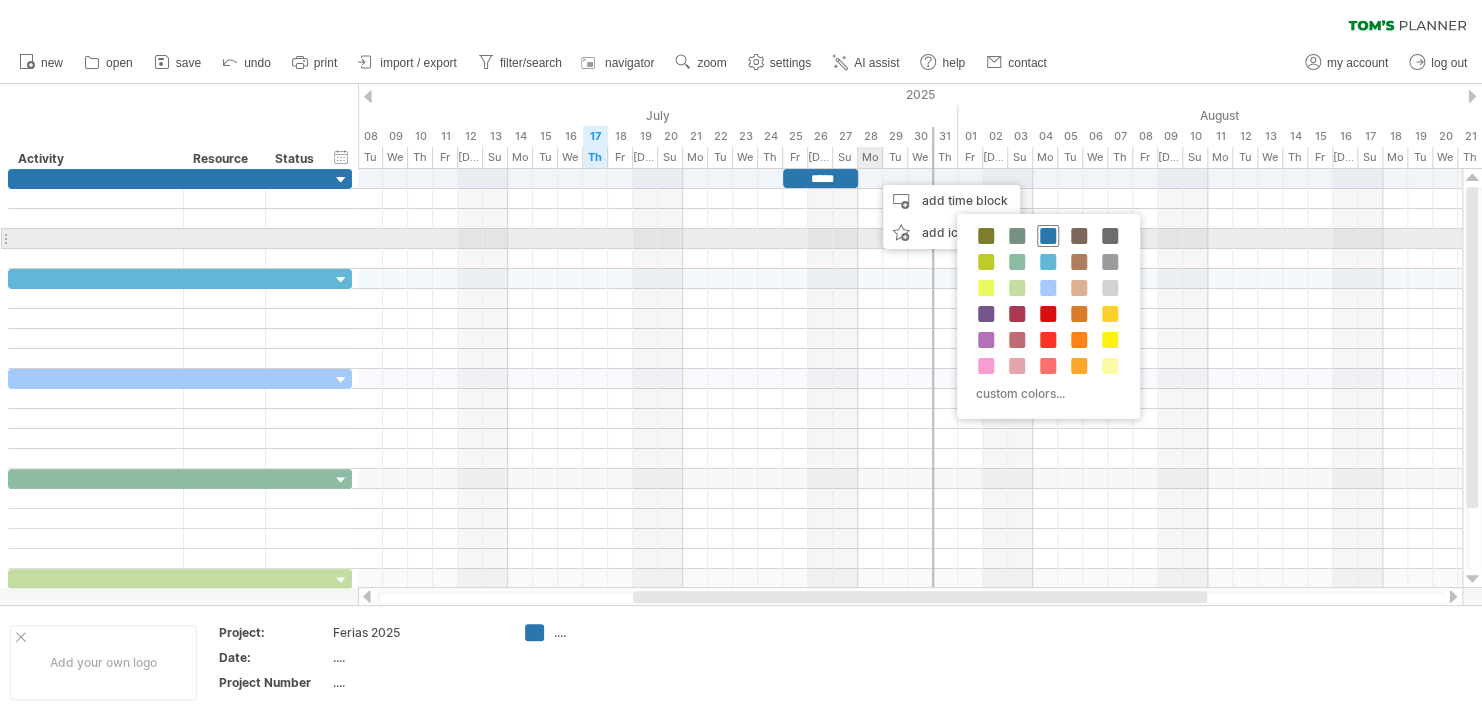 click at bounding box center (1048, 236) 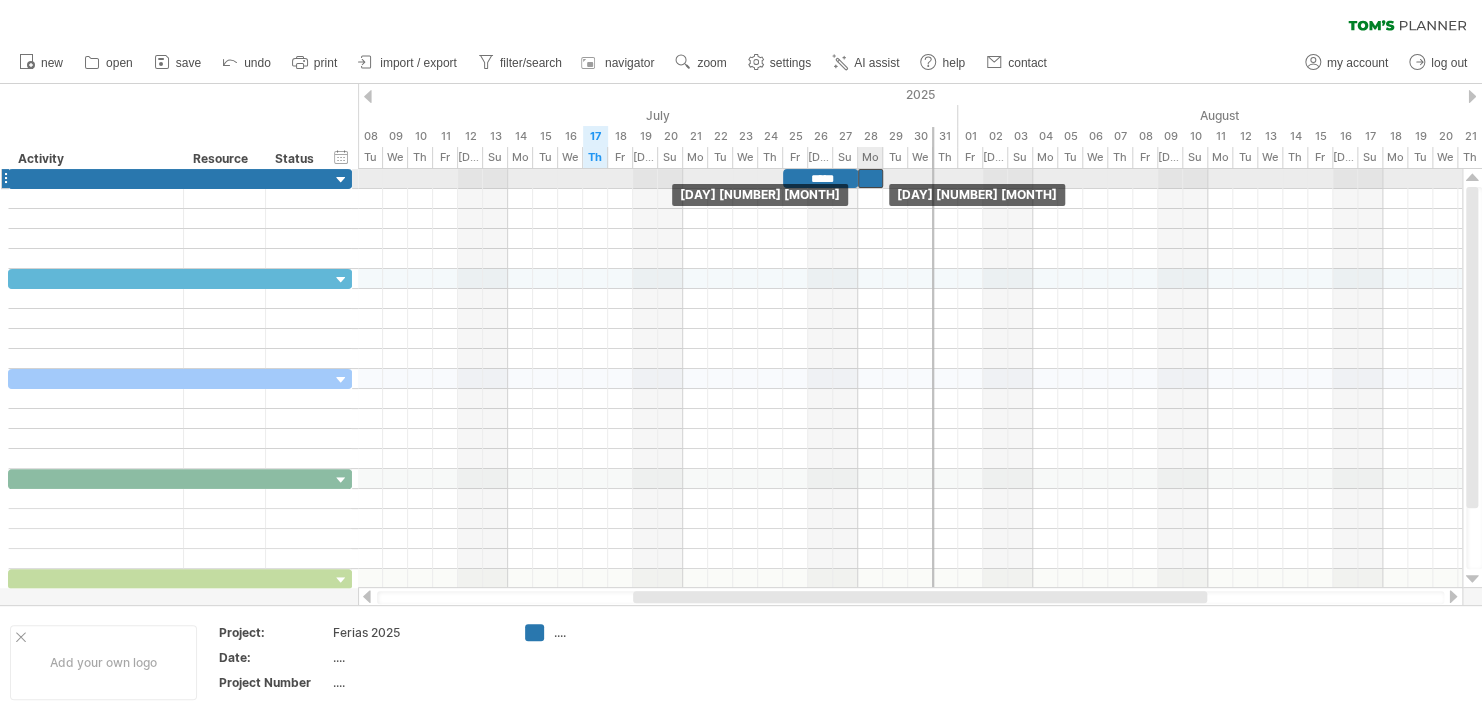 drag, startPoint x: 879, startPoint y: 174, endPoint x: 869, endPoint y: 175, distance: 10.049875 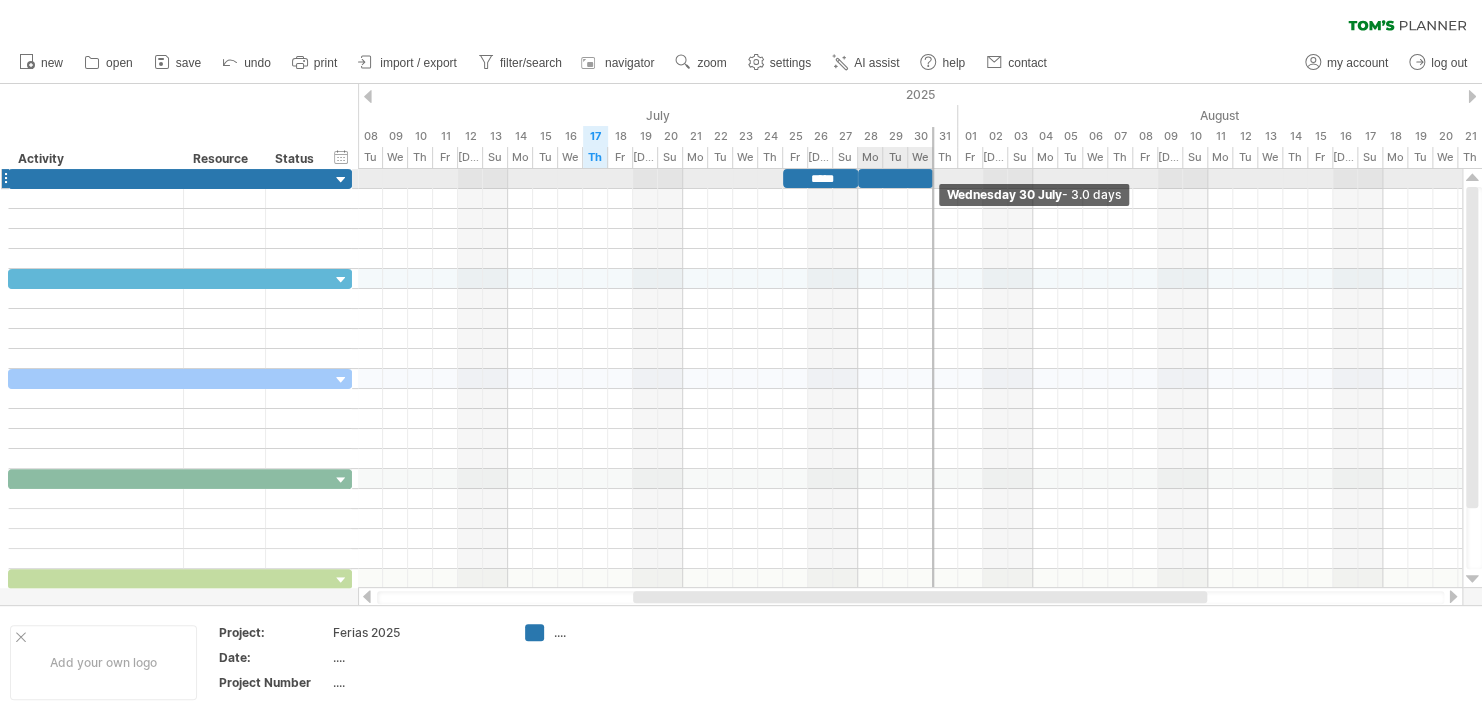 drag, startPoint x: 882, startPoint y: 178, endPoint x: 932, endPoint y: 182, distance: 50.159744 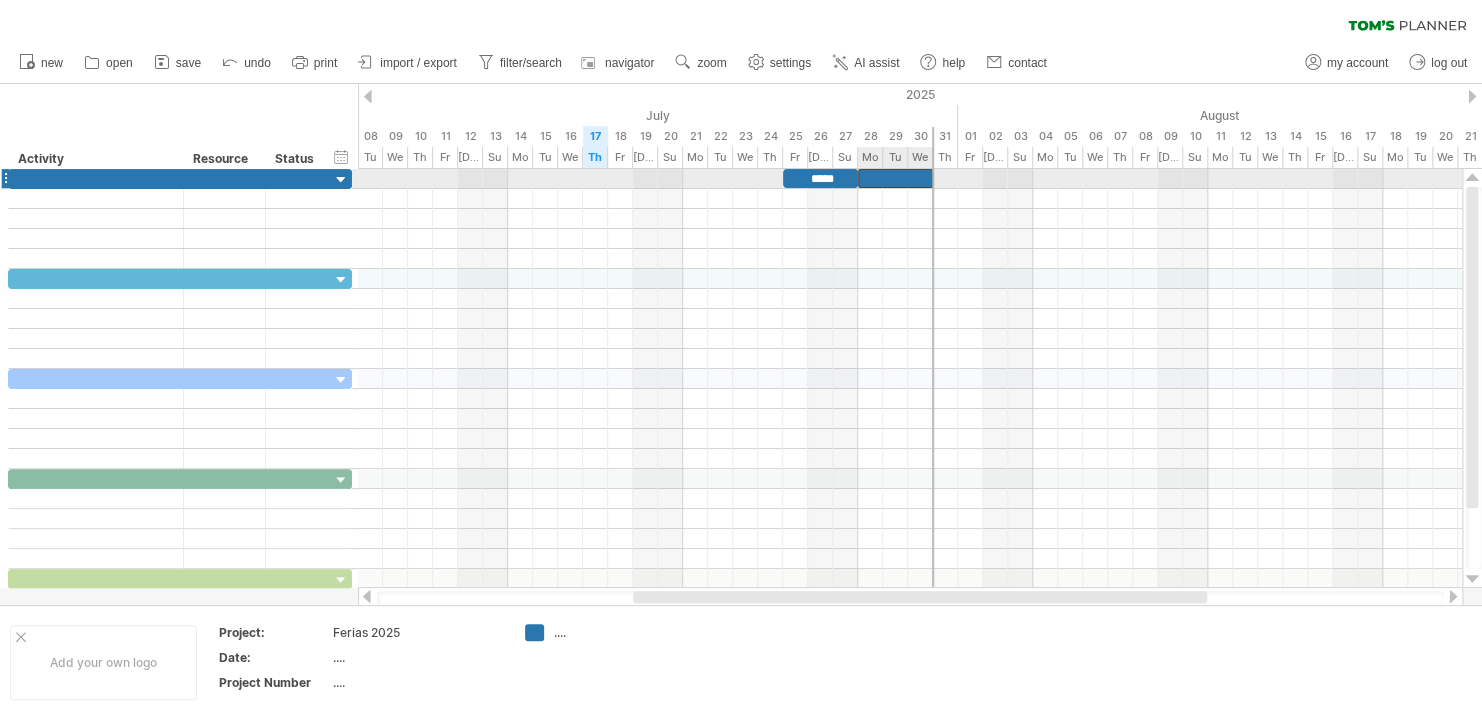 click at bounding box center (895, 178) 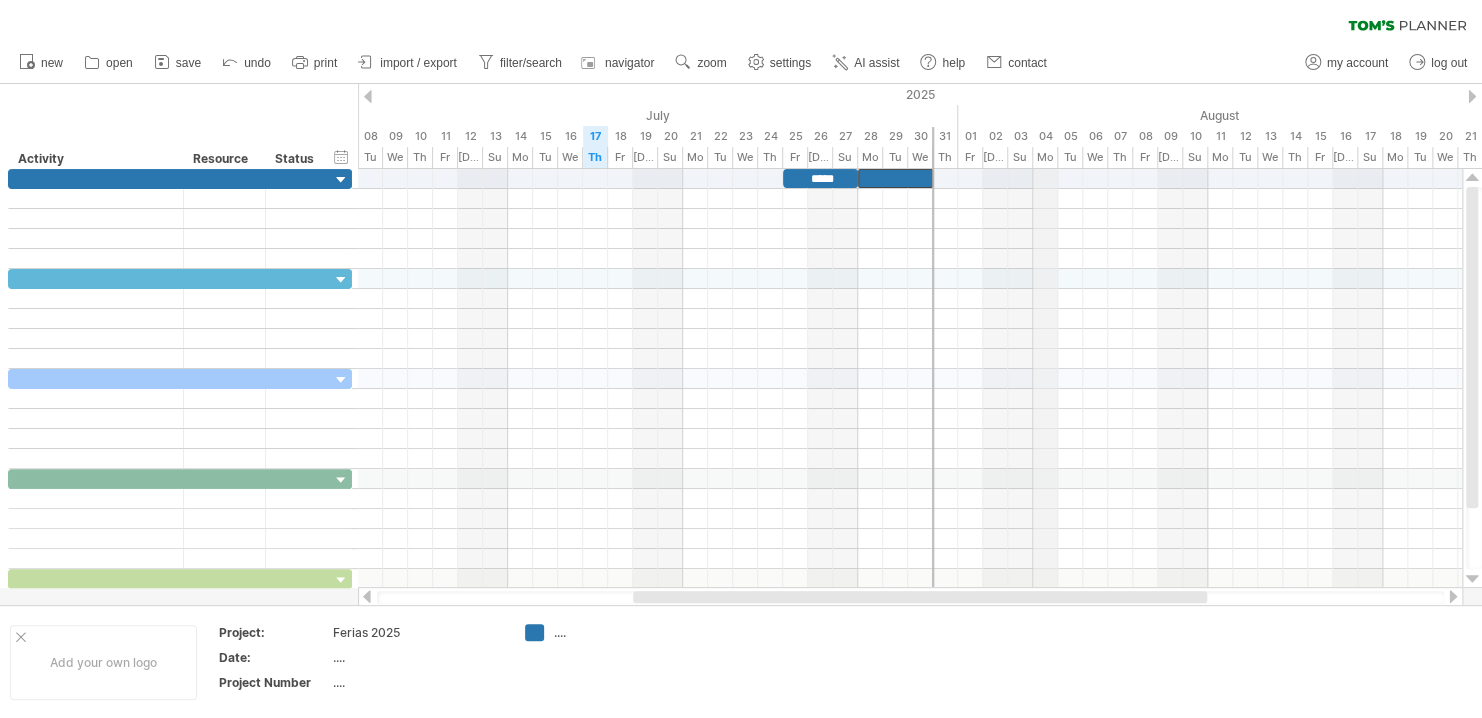 type 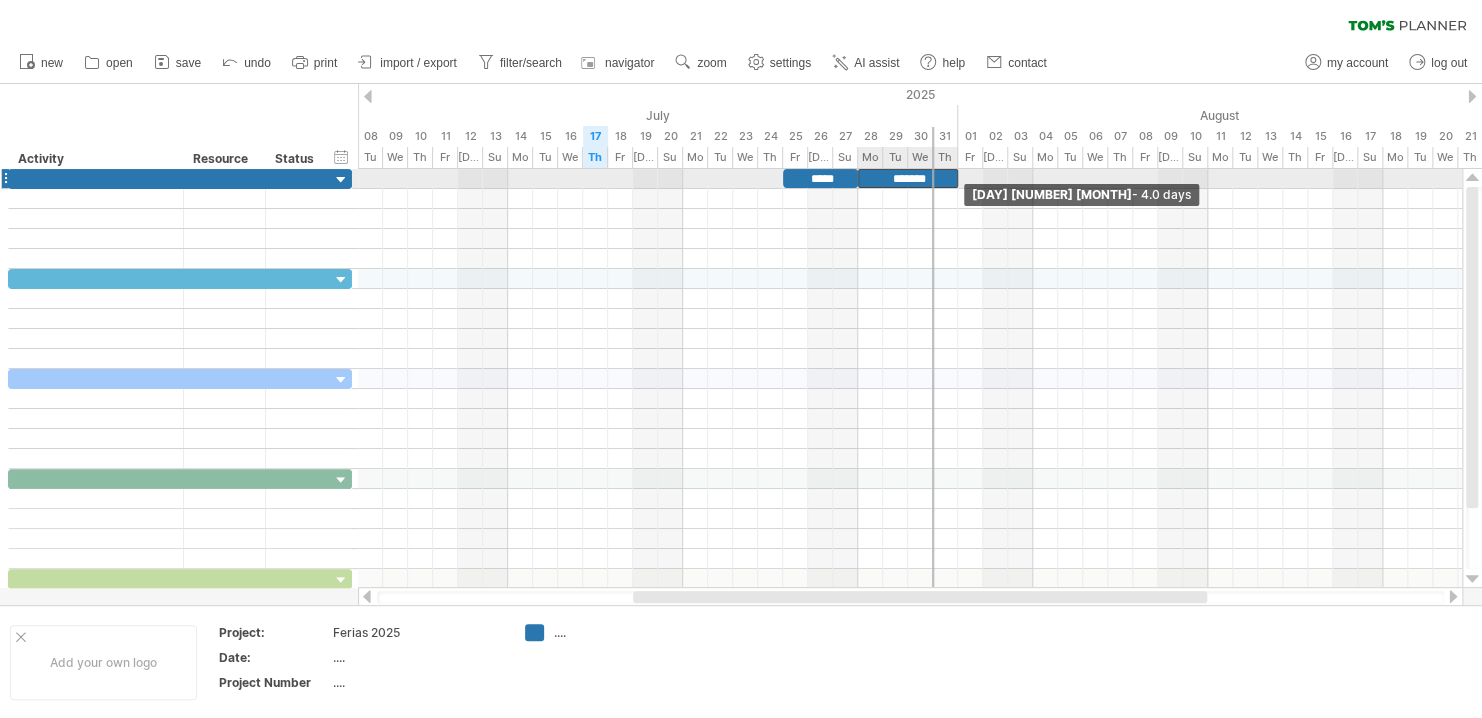 drag, startPoint x: 934, startPoint y: 180, endPoint x: 962, endPoint y: 186, distance: 28.635643 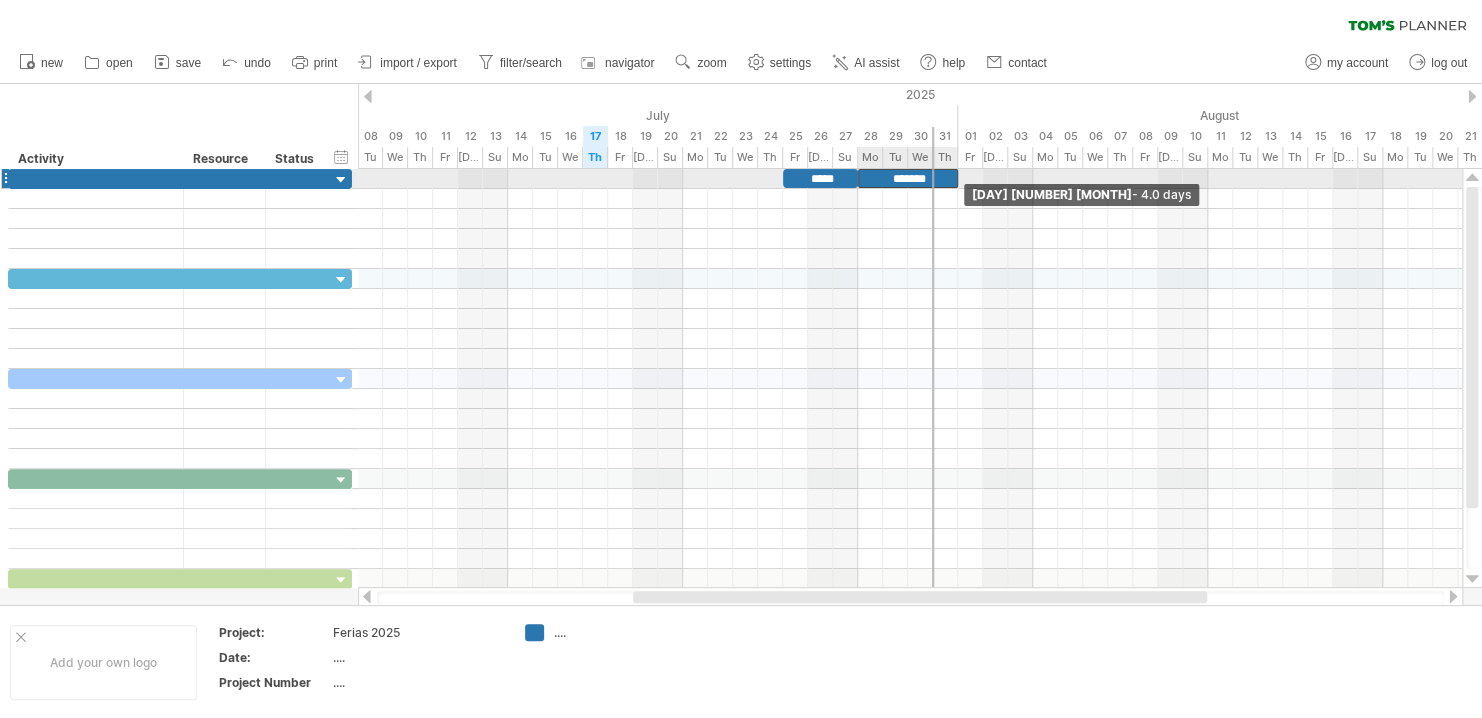 click on "***** *******
[DAY] [NUMBER] [MONTH]  - 4.0 days
[DAY] [NUMBER] [MONTH]" at bounding box center (910, 378) 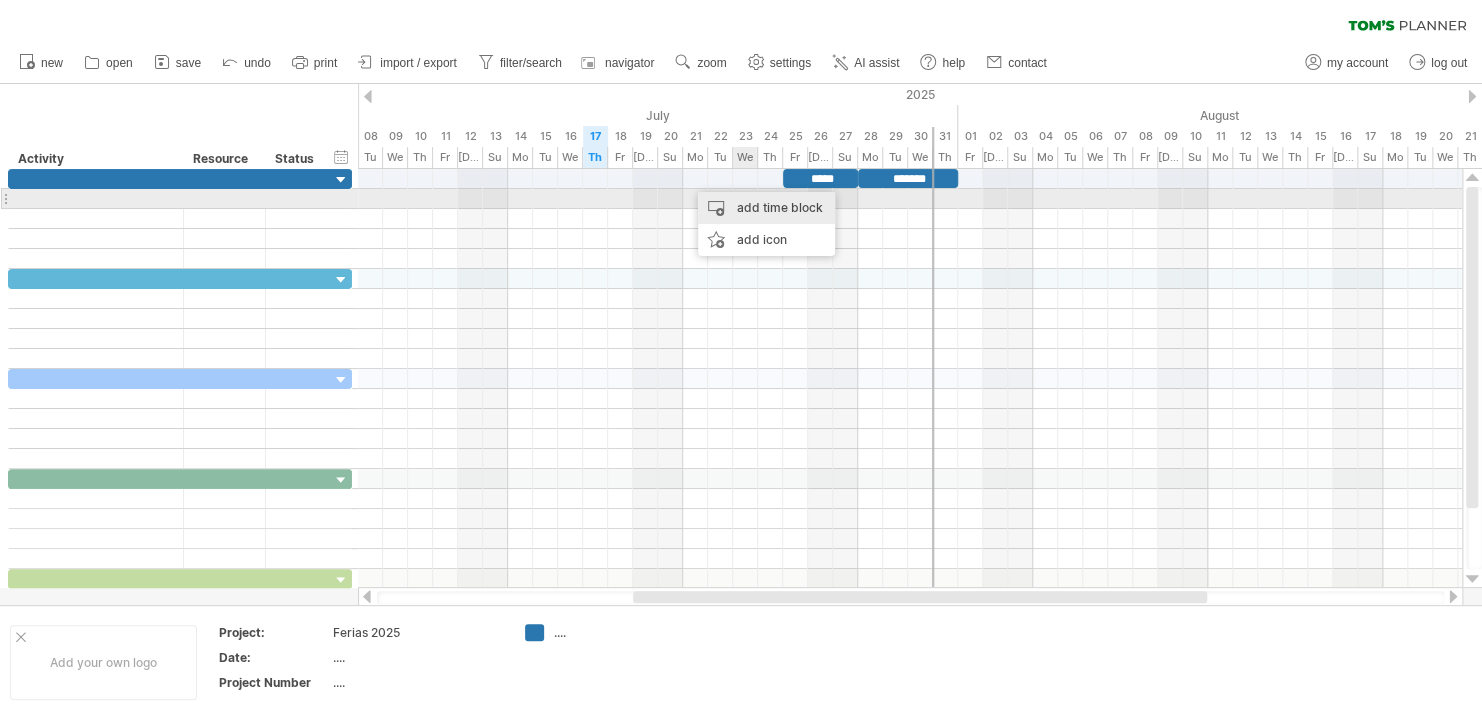 click on "add time block" at bounding box center [766, 208] 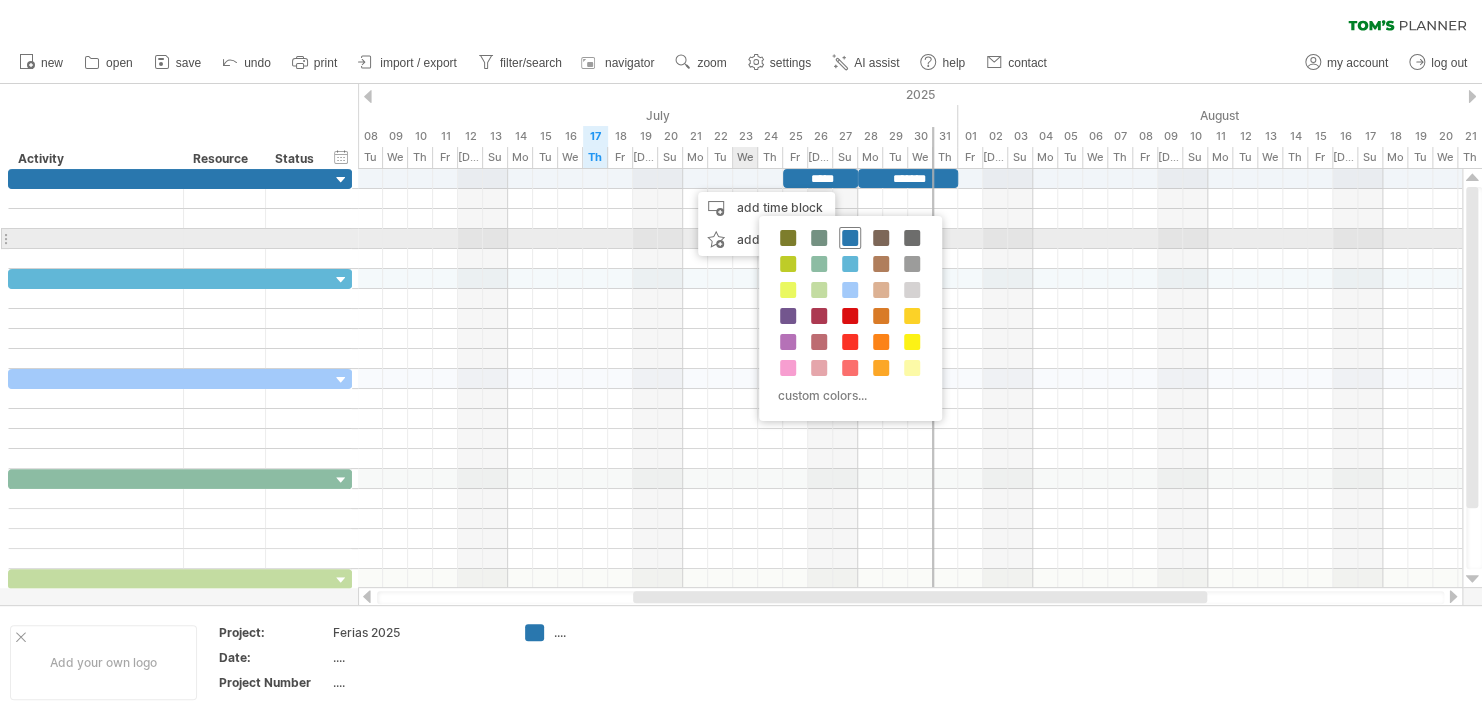 click at bounding box center [850, 238] 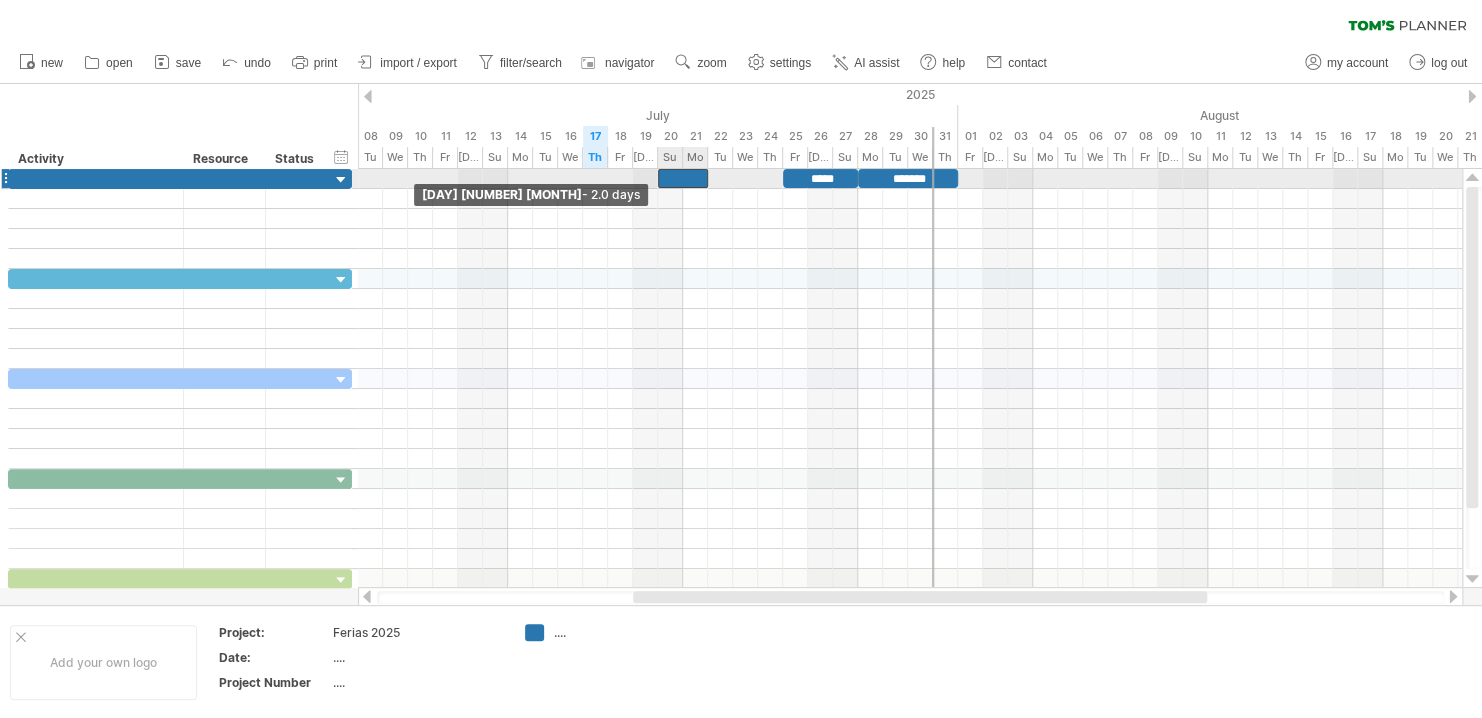 drag, startPoint x: 686, startPoint y: 180, endPoint x: 661, endPoint y: 182, distance: 25.079872 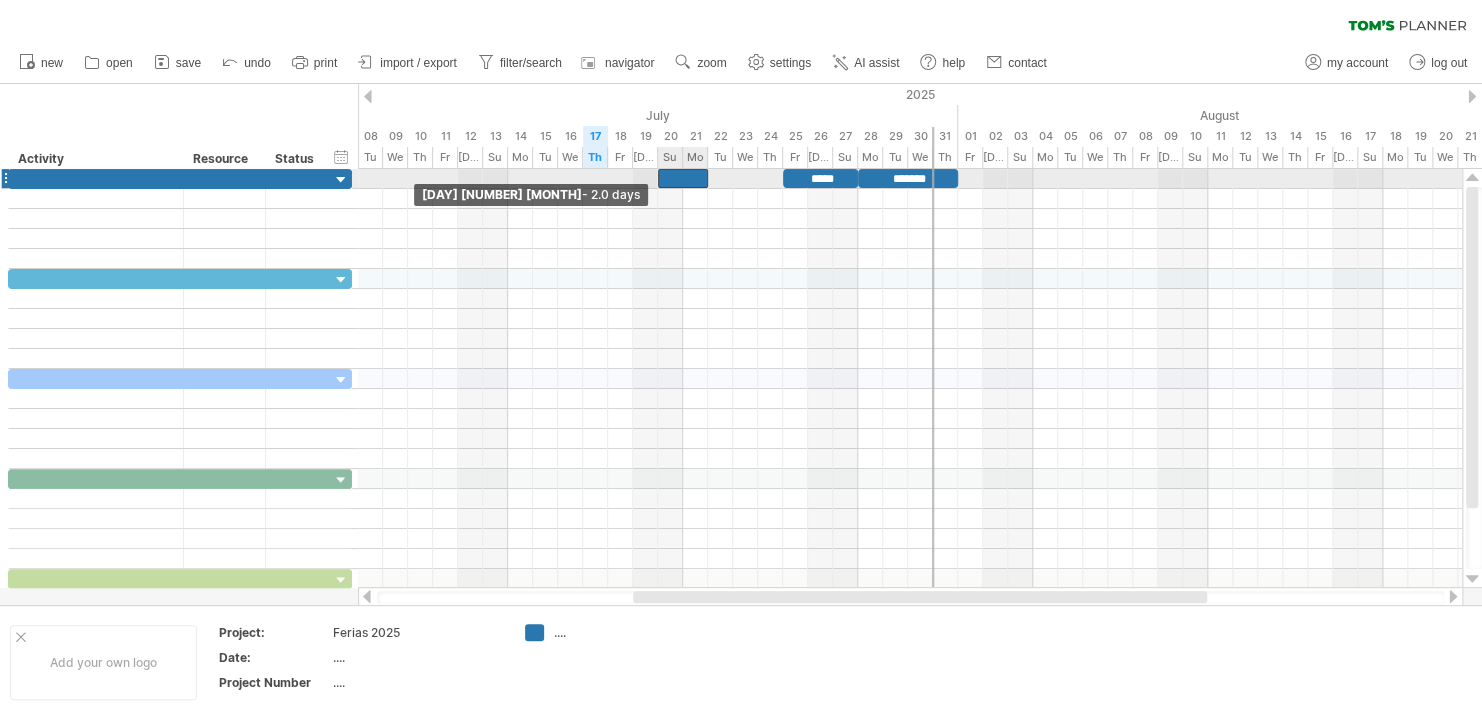 click at bounding box center [658, 178] 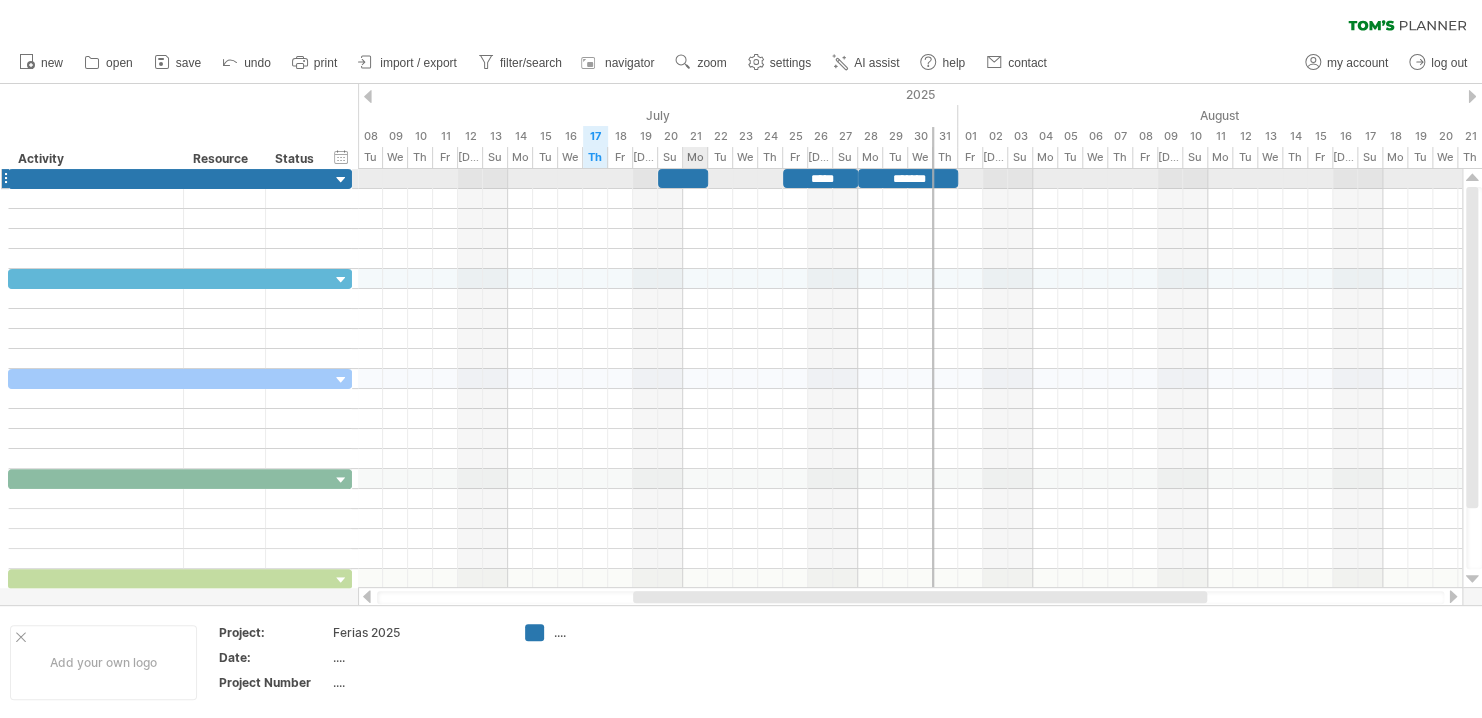 click at bounding box center (683, 178) 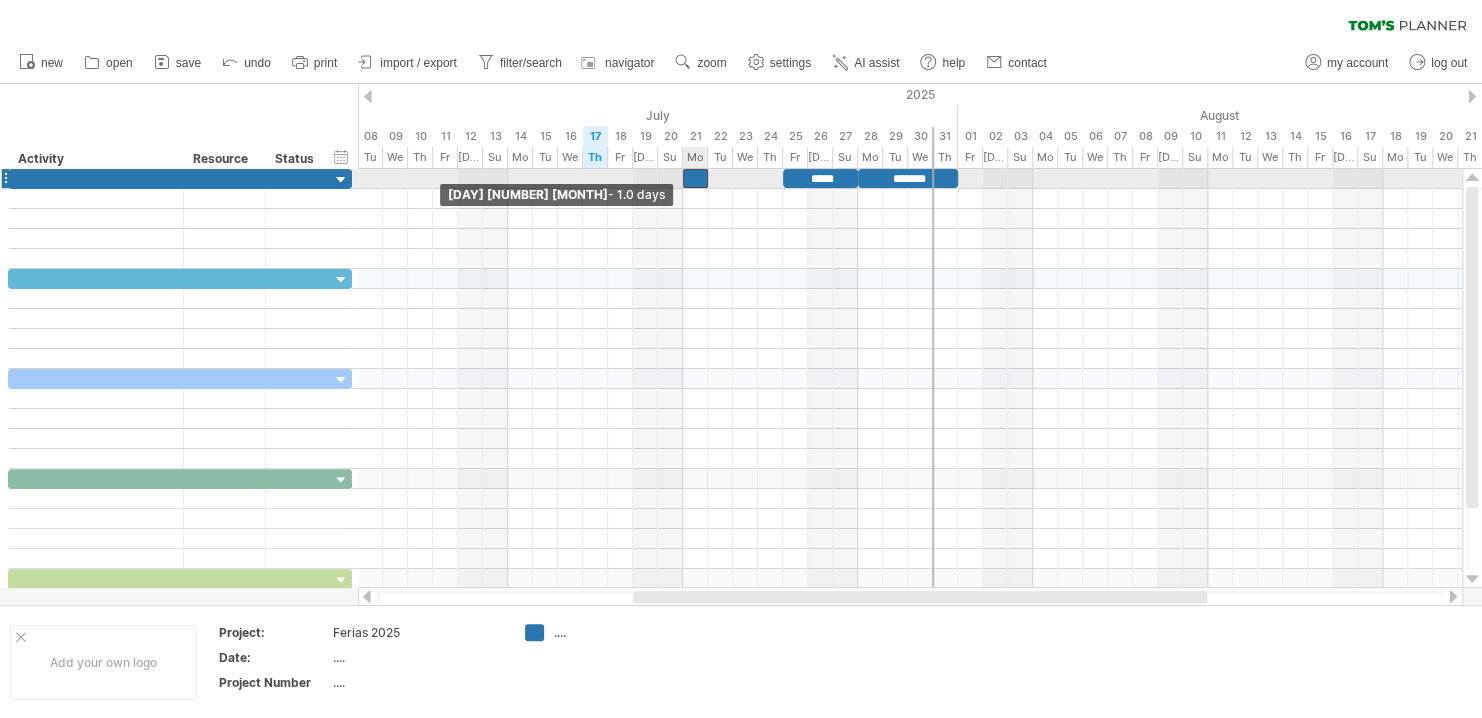 drag, startPoint x: 659, startPoint y: 178, endPoint x: 681, endPoint y: 177, distance: 22.022715 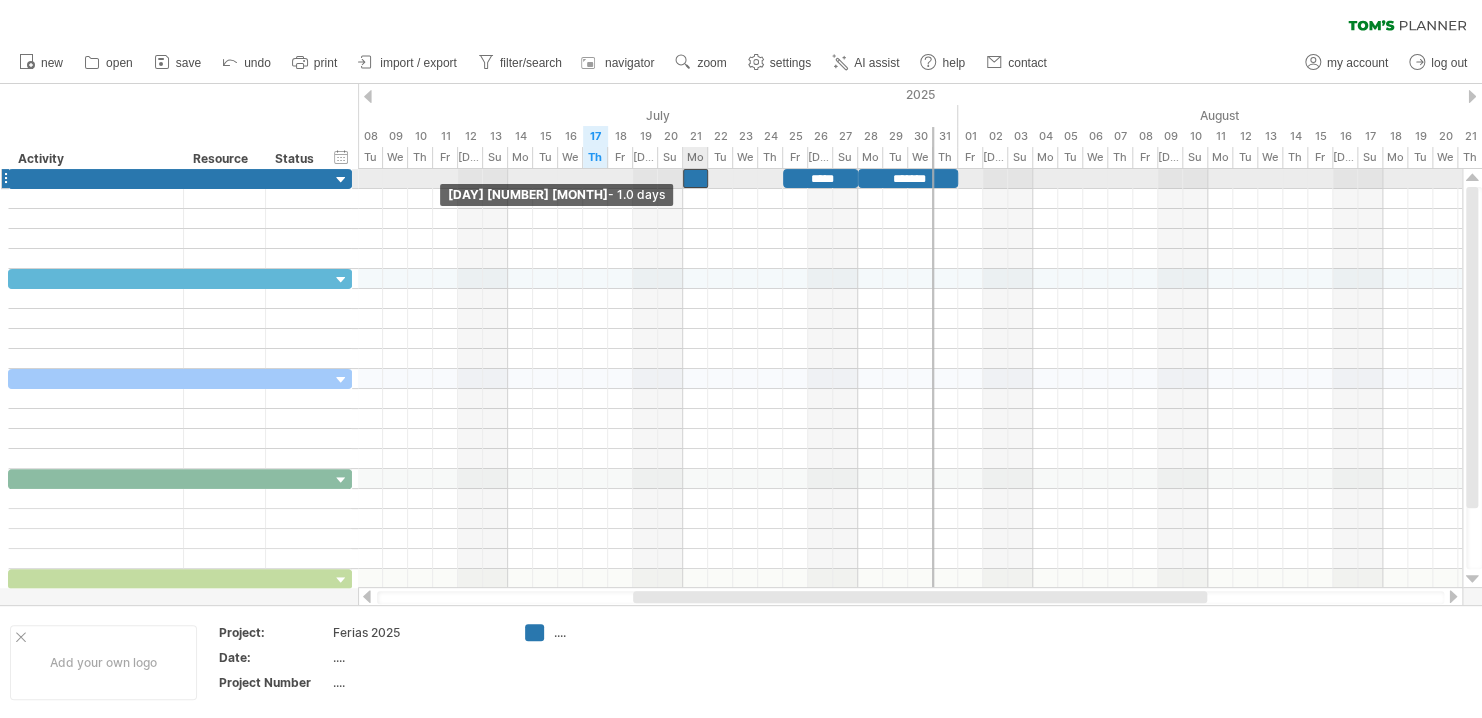 click at bounding box center (683, 178) 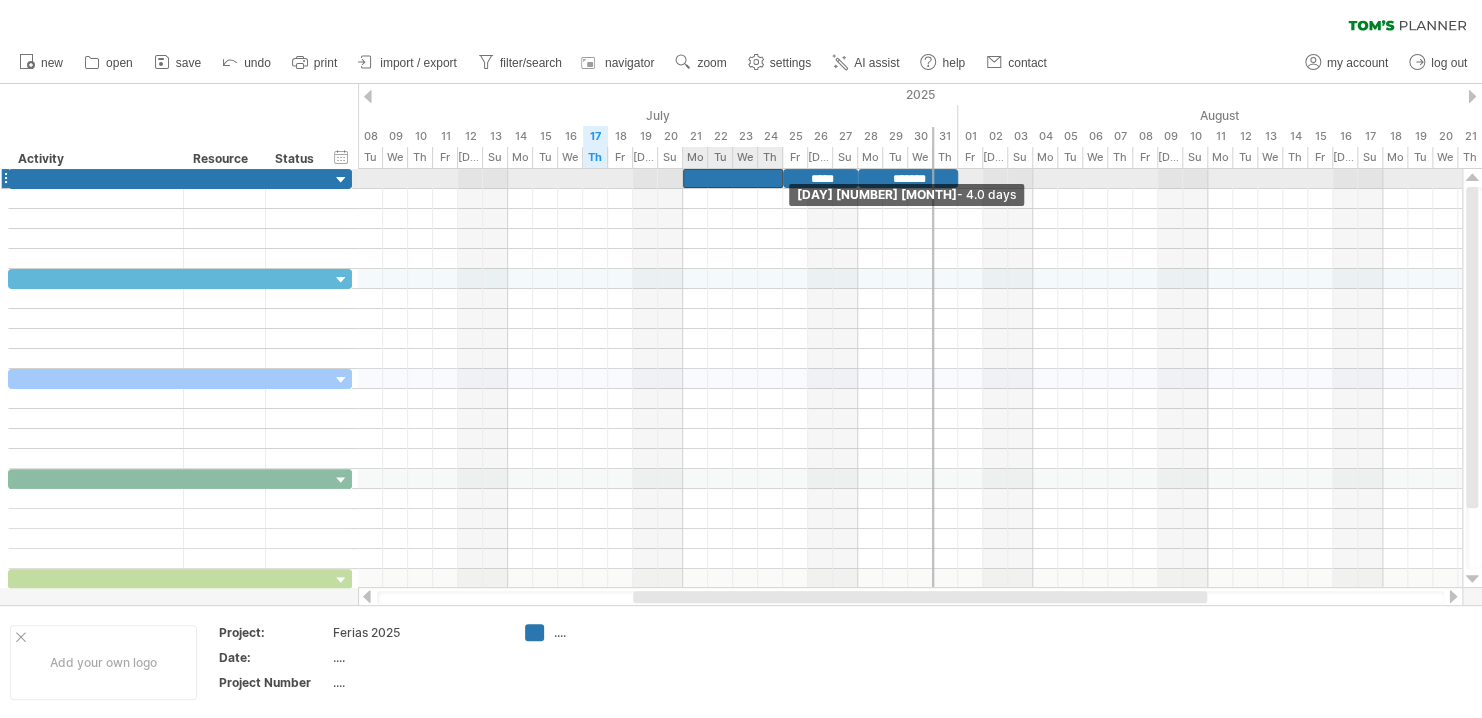 drag, startPoint x: 707, startPoint y: 177, endPoint x: 781, endPoint y: 182, distance: 74.168724 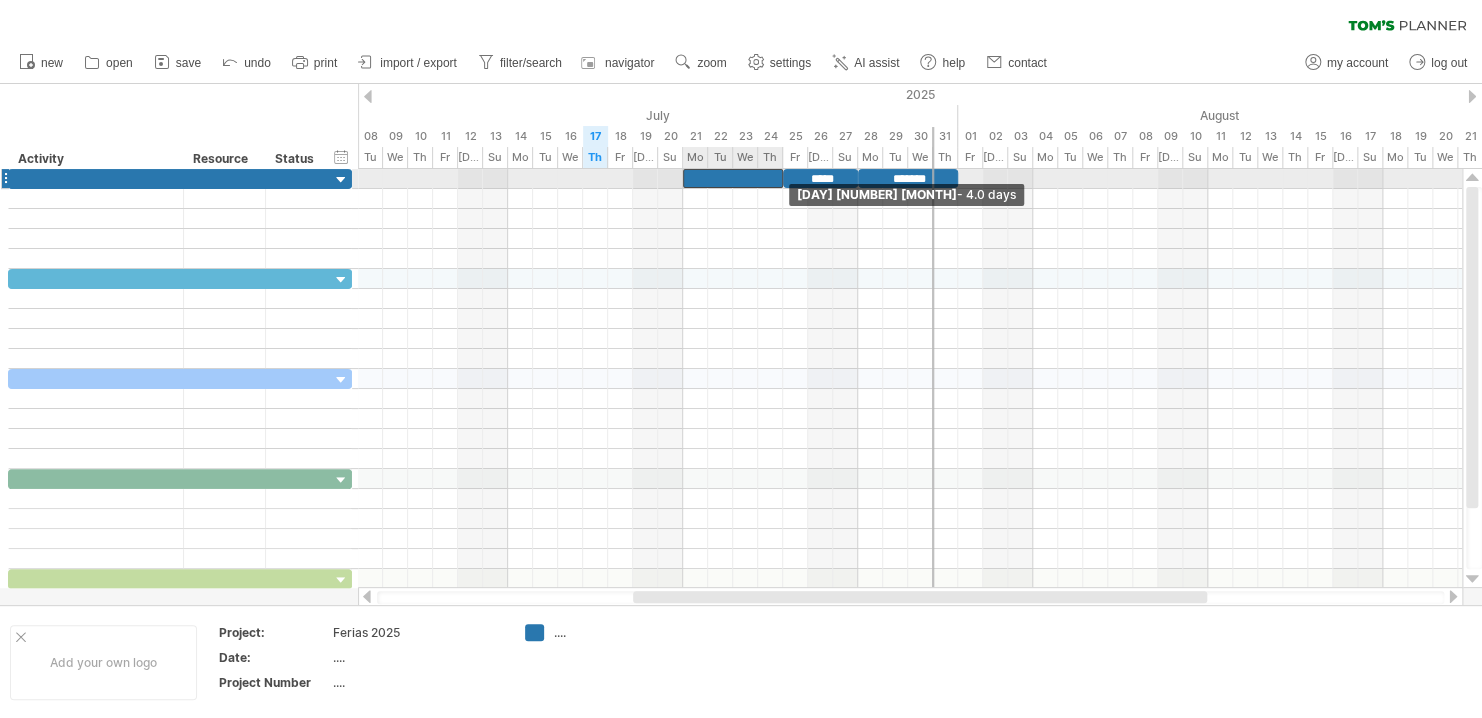 click at bounding box center (783, 178) 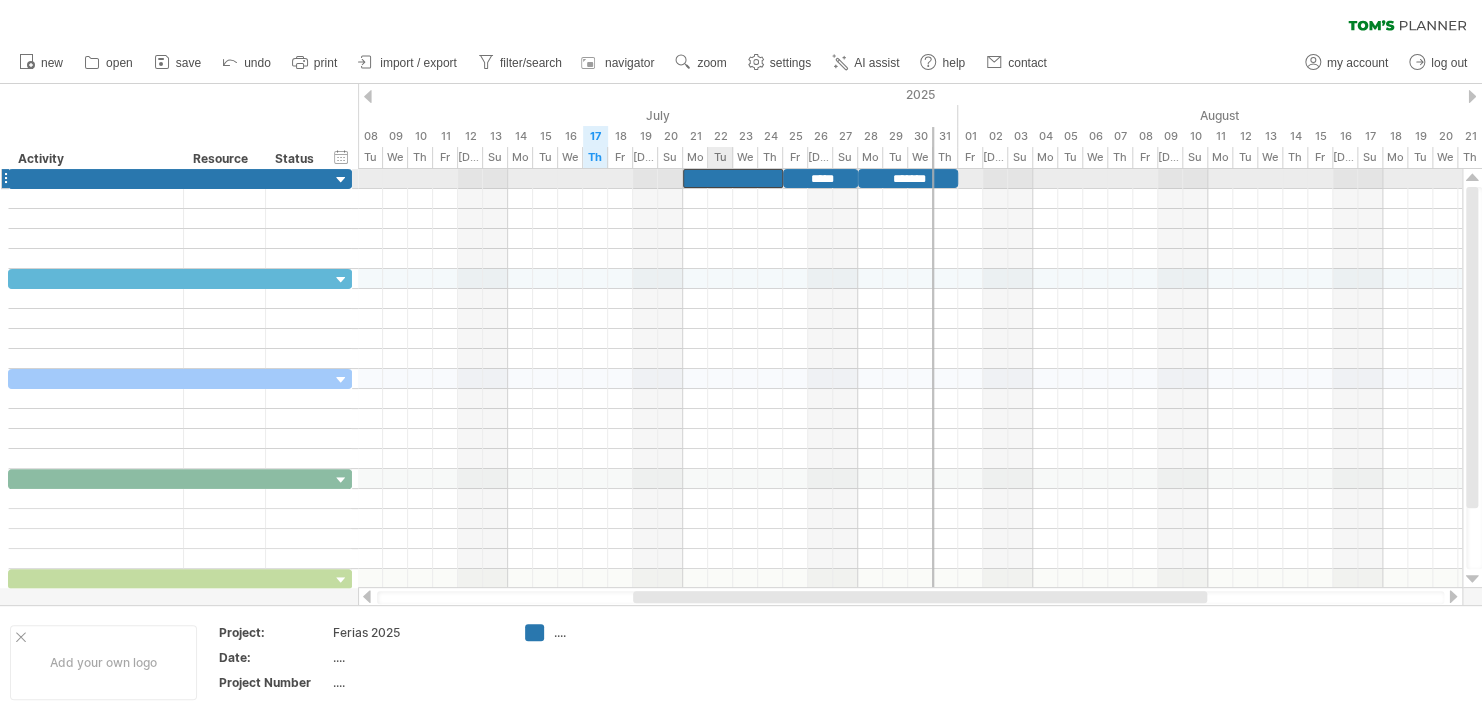 click at bounding box center (733, 178) 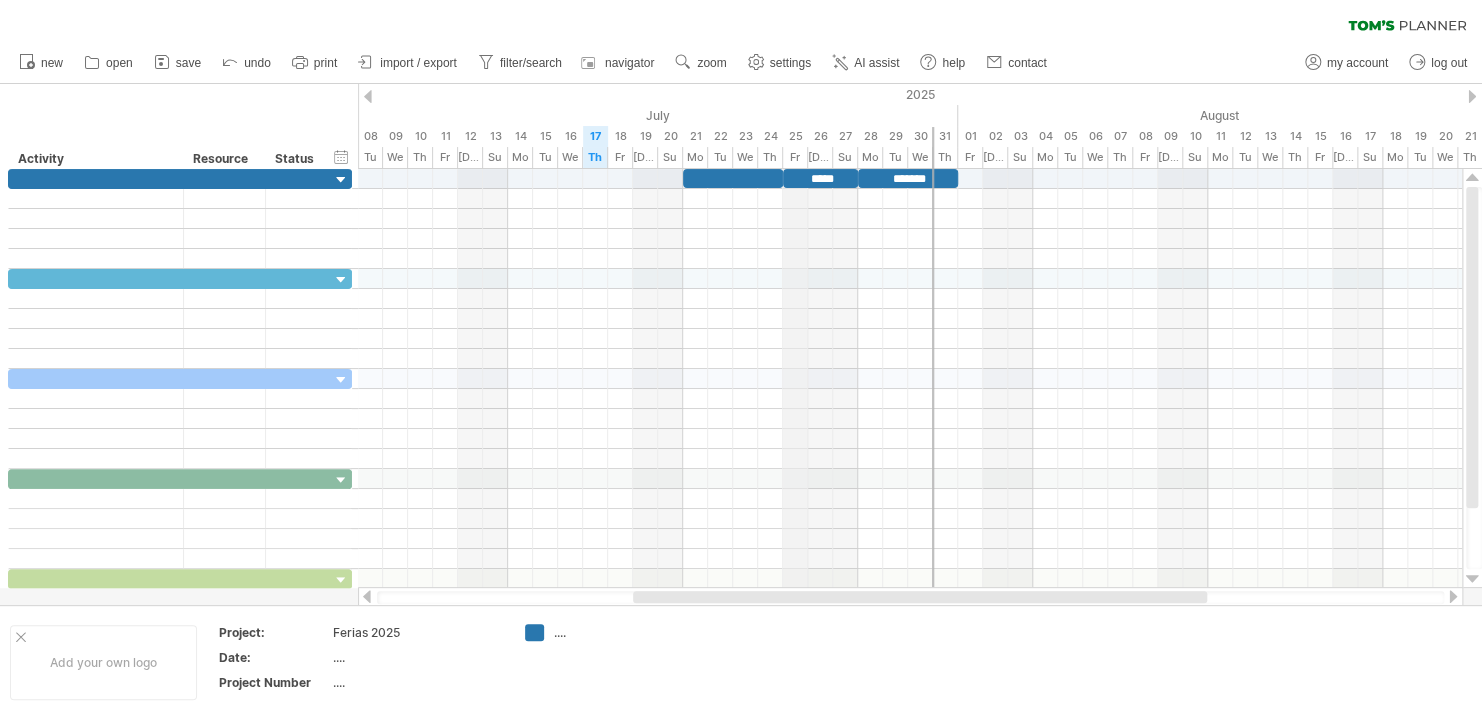 type 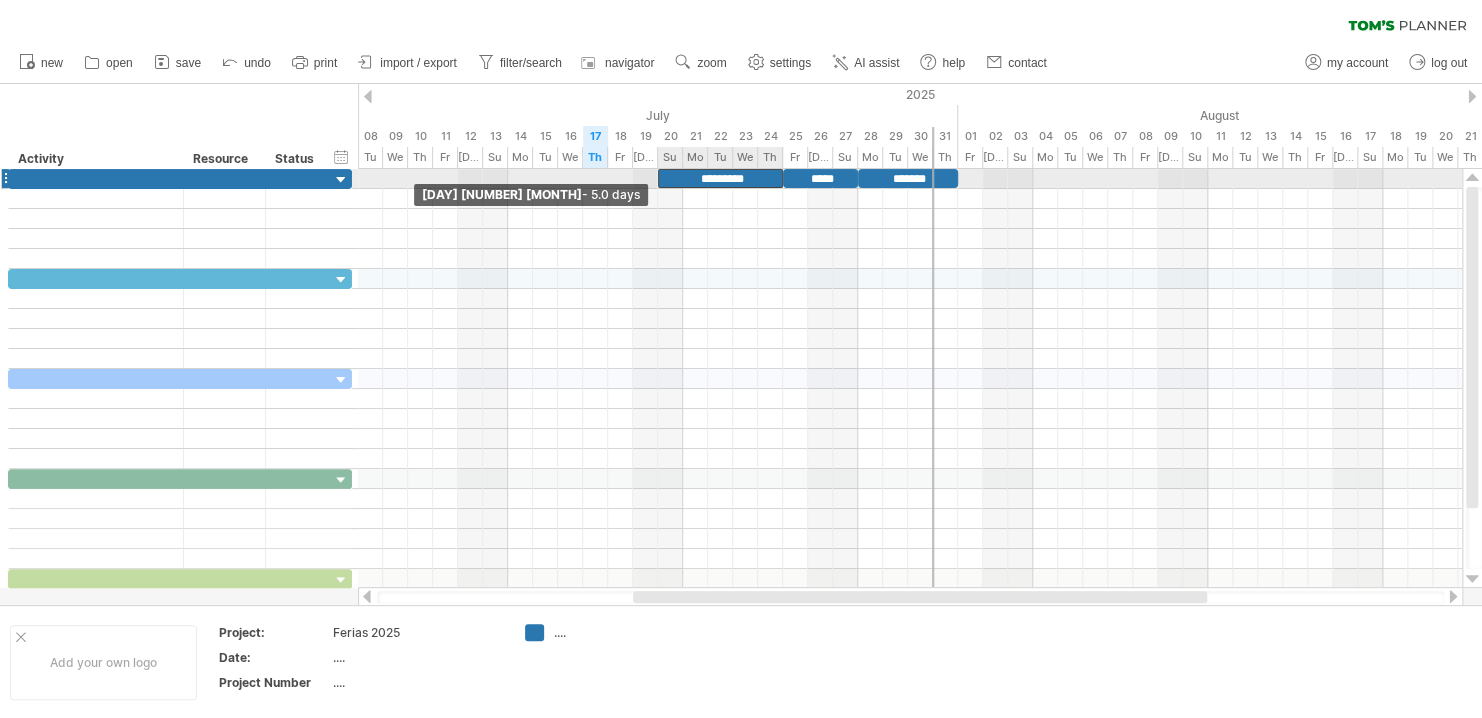 drag, startPoint x: 682, startPoint y: 174, endPoint x: 660, endPoint y: 170, distance: 22.36068 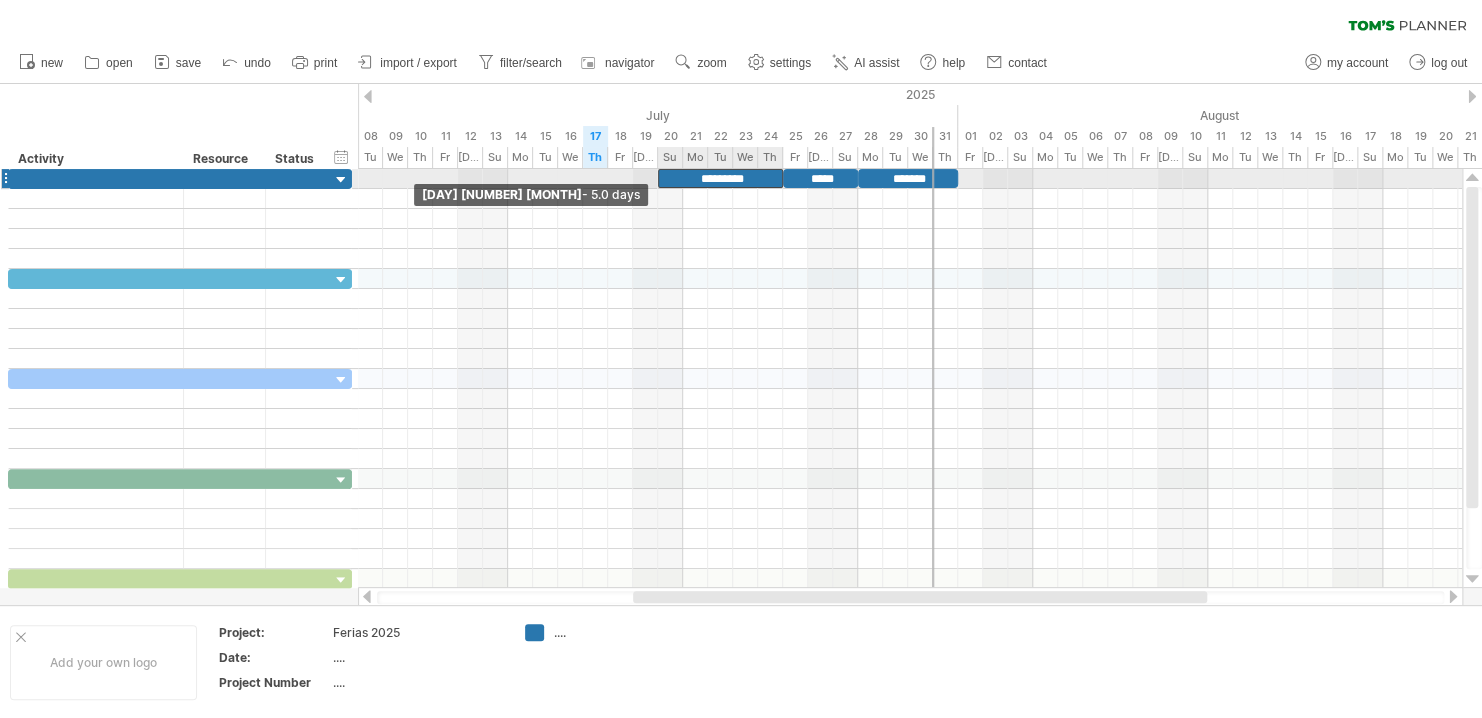 click at bounding box center [658, 178] 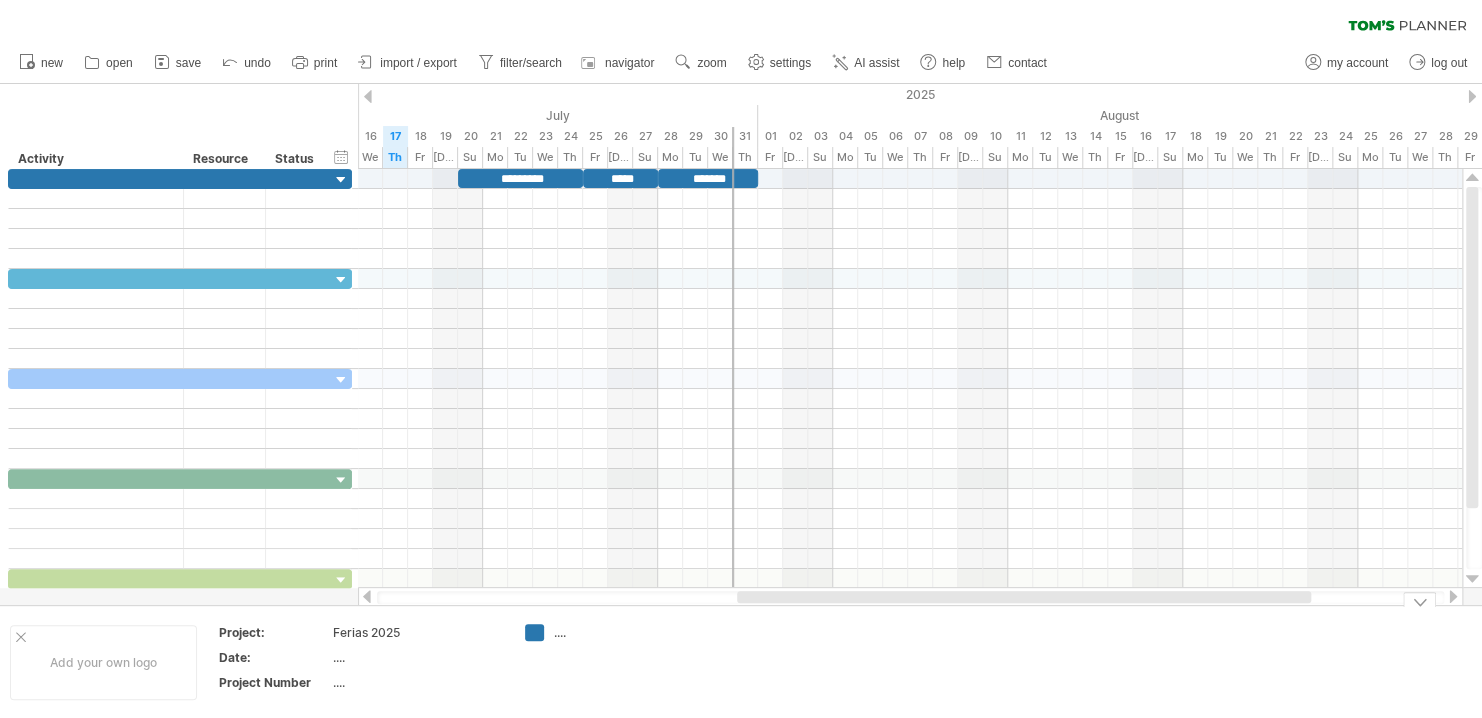 drag, startPoint x: 1174, startPoint y: 598, endPoint x: 1278, endPoint y: 605, distance: 104.23531 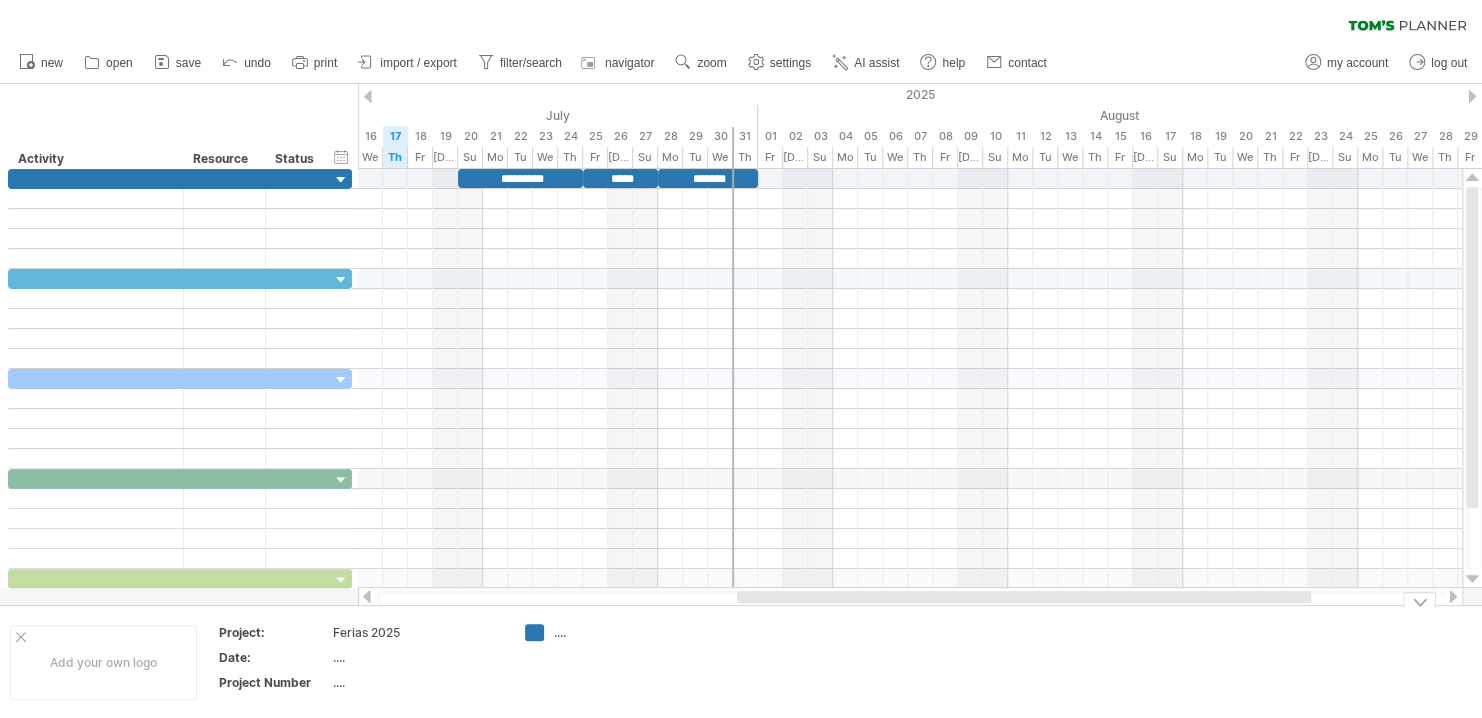 click on "Trying to reach plan.tomsplanner.com
Connected again...
0%
clear filter
new" at bounding box center [741, 359] 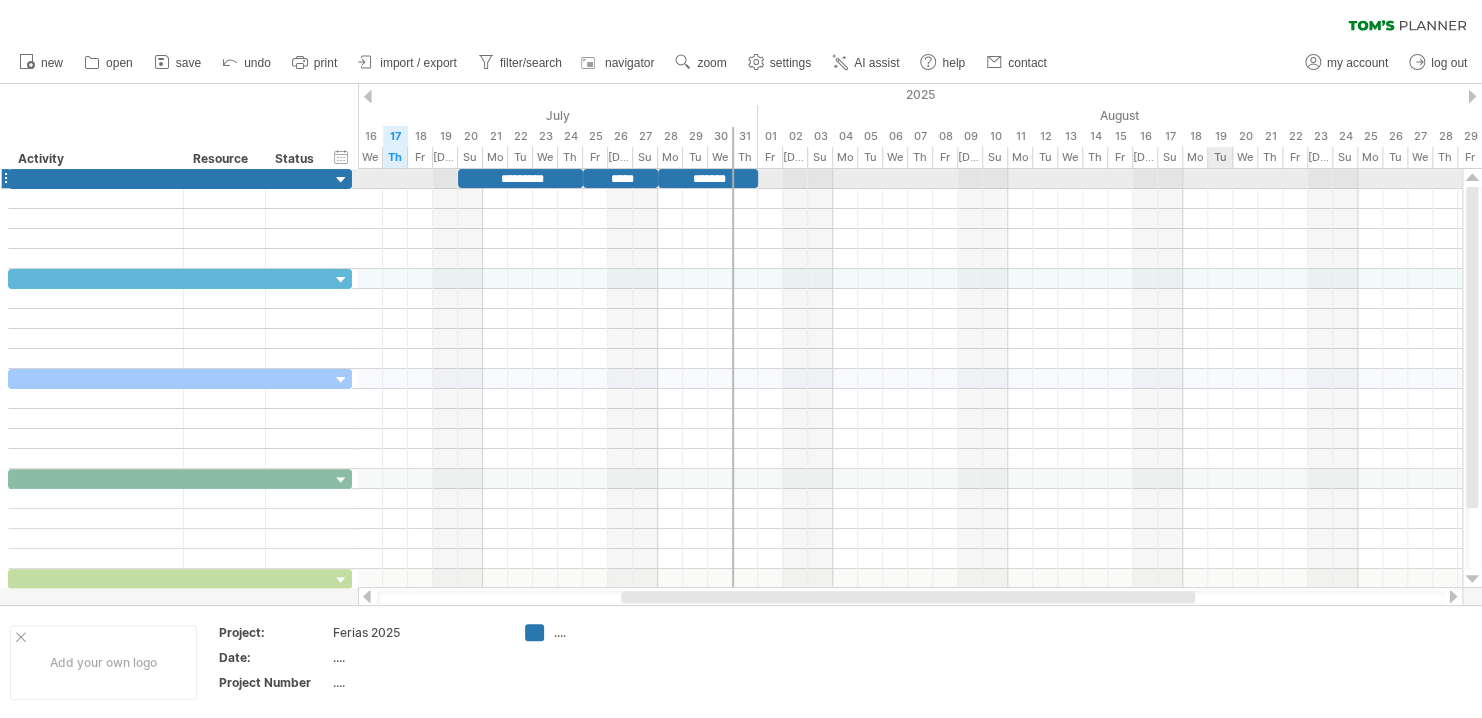 click at bounding box center (910, 179) 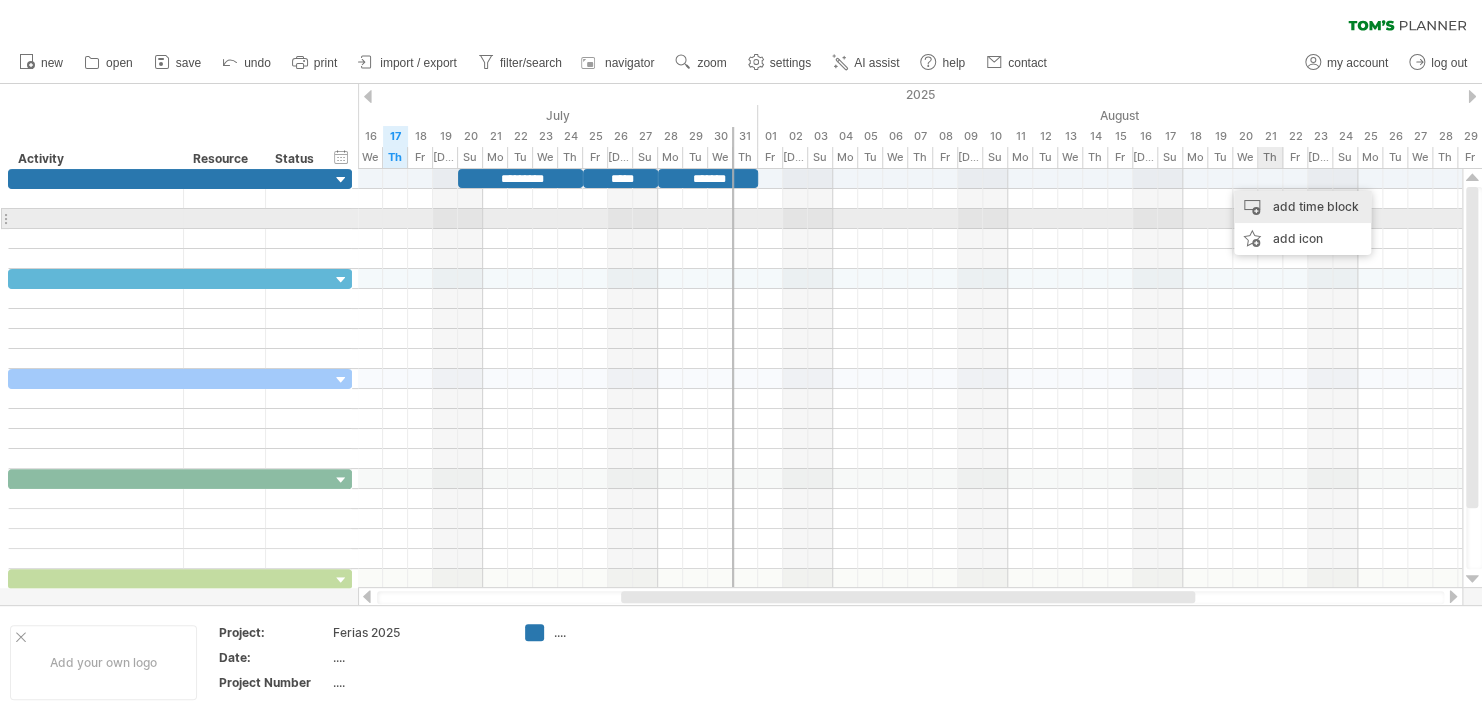 click on "add time block" at bounding box center (1302, 207) 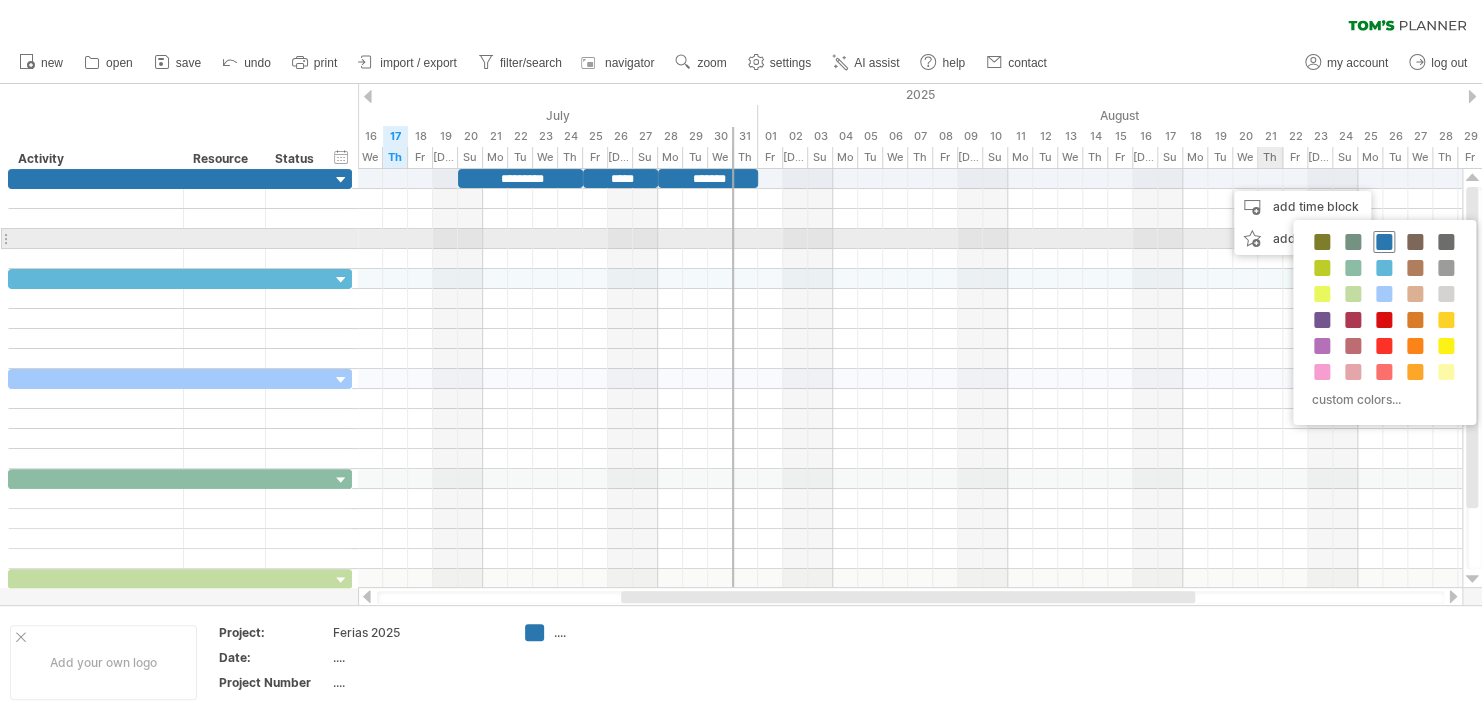 click at bounding box center (1384, 242) 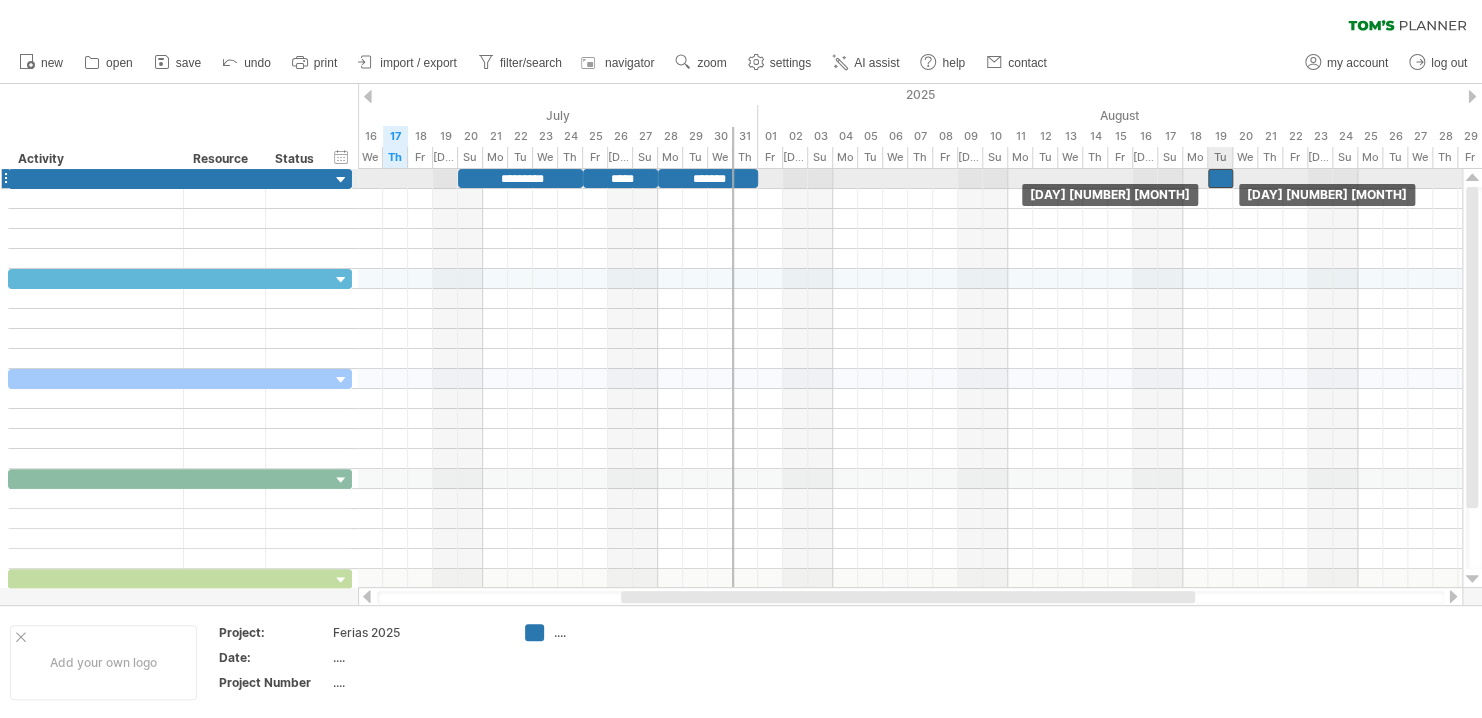 drag, startPoint x: 1232, startPoint y: 181, endPoint x: 1221, endPoint y: 181, distance: 11 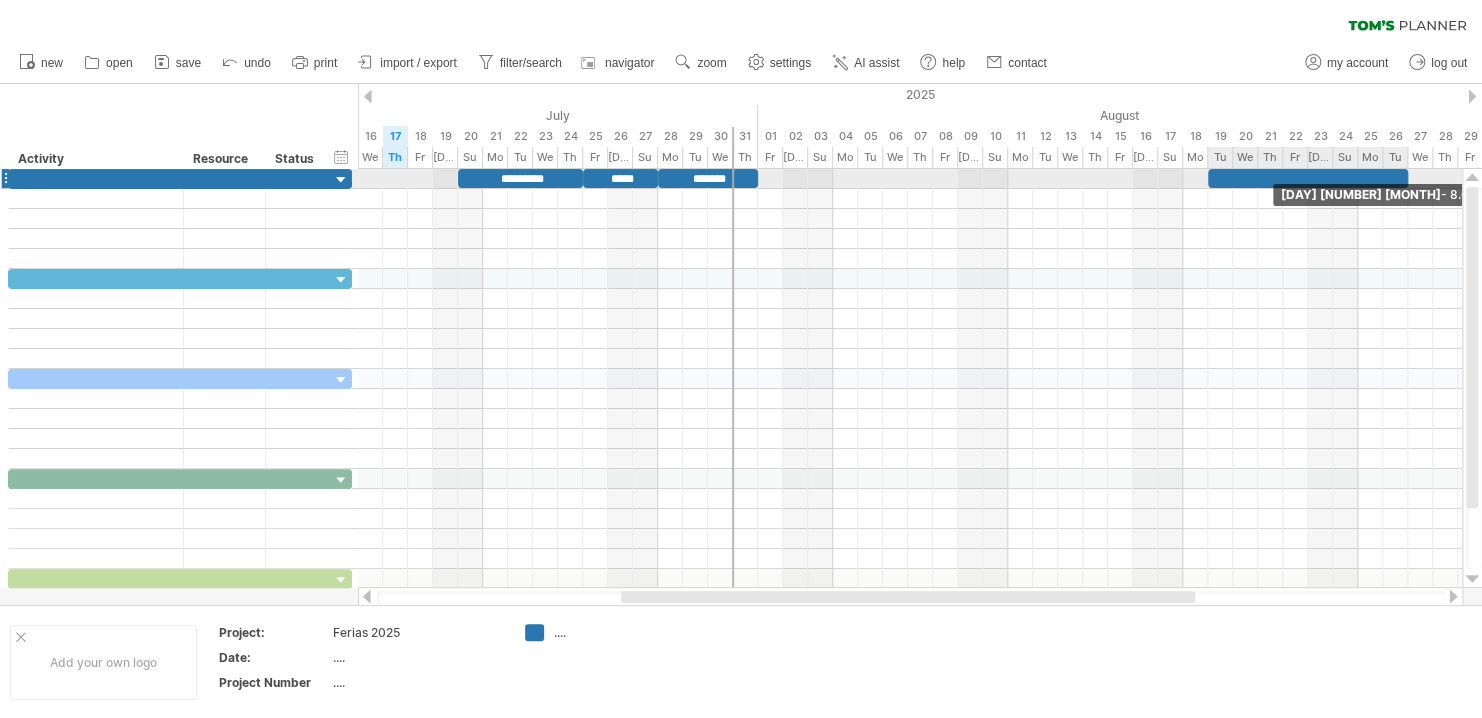 drag, startPoint x: 1233, startPoint y: 178, endPoint x: 1405, endPoint y: 185, distance: 172.14238 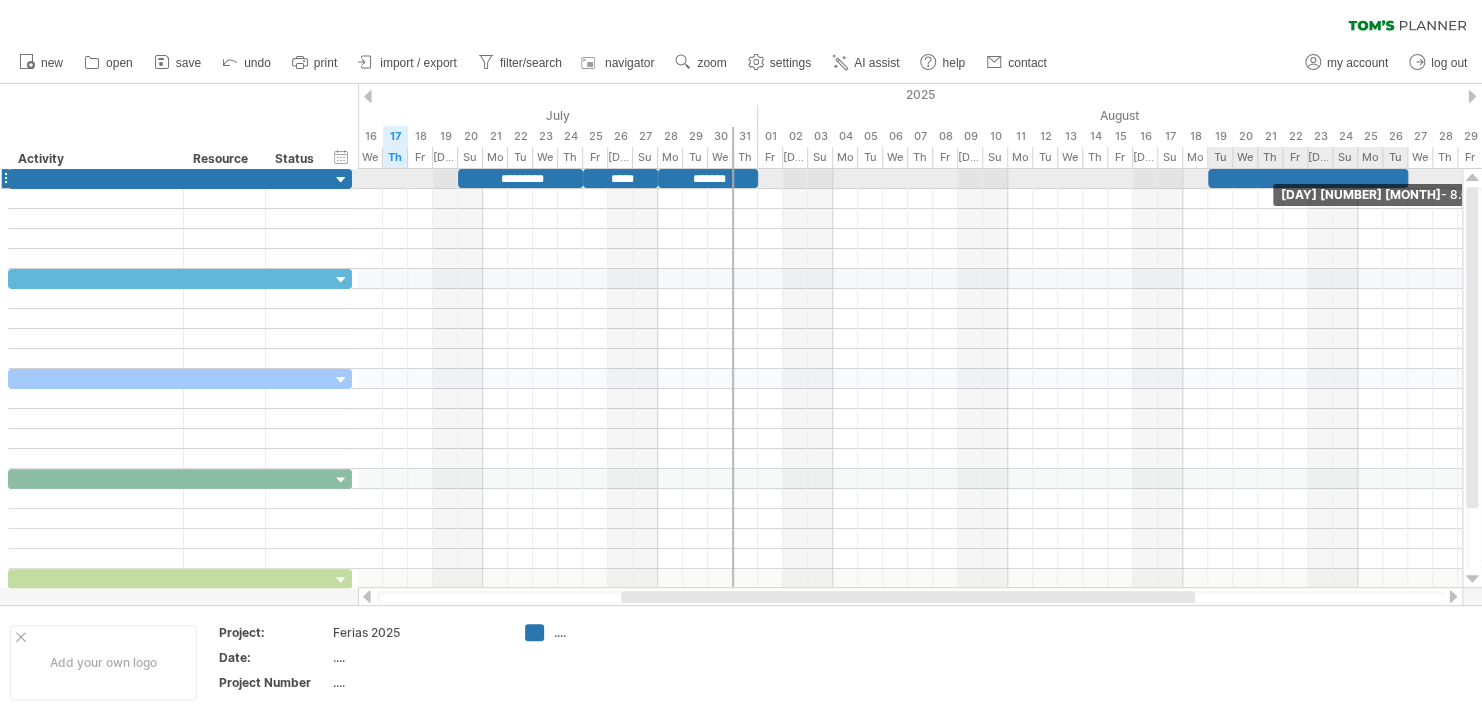 click on "***** ******* *********
[DAY] [NUMBER] [MONTH]  - 8.0 days
[DAY] [NUMBER] [MONTH]" at bounding box center (910, 378) 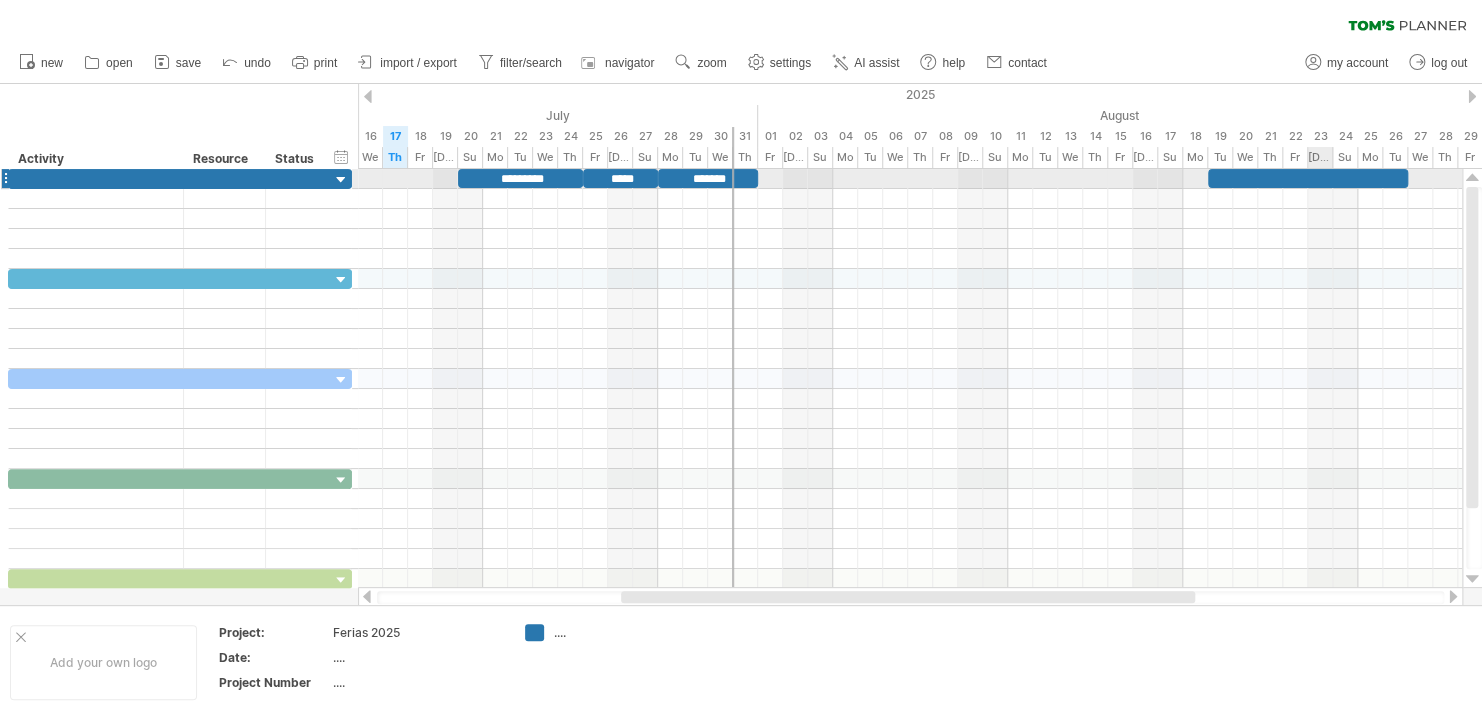 click at bounding box center (1308, 178) 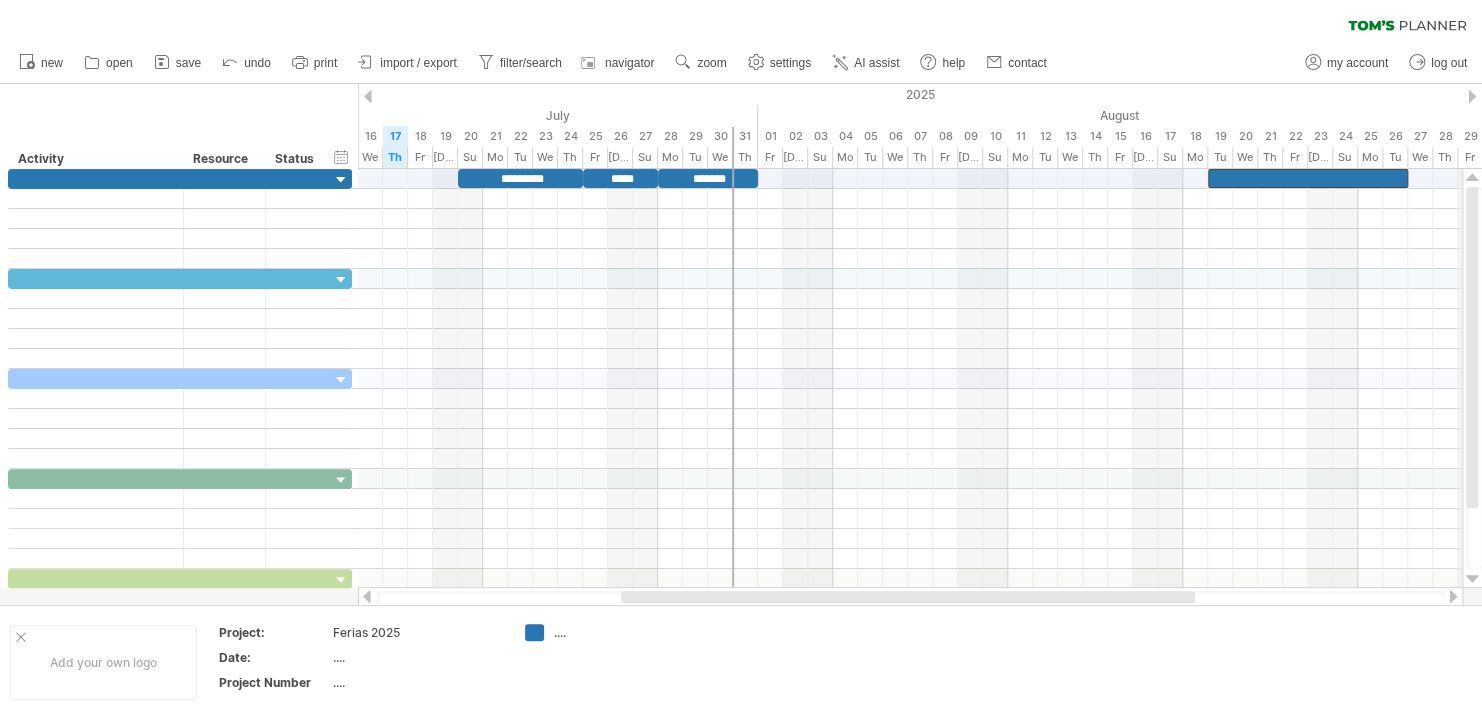 type 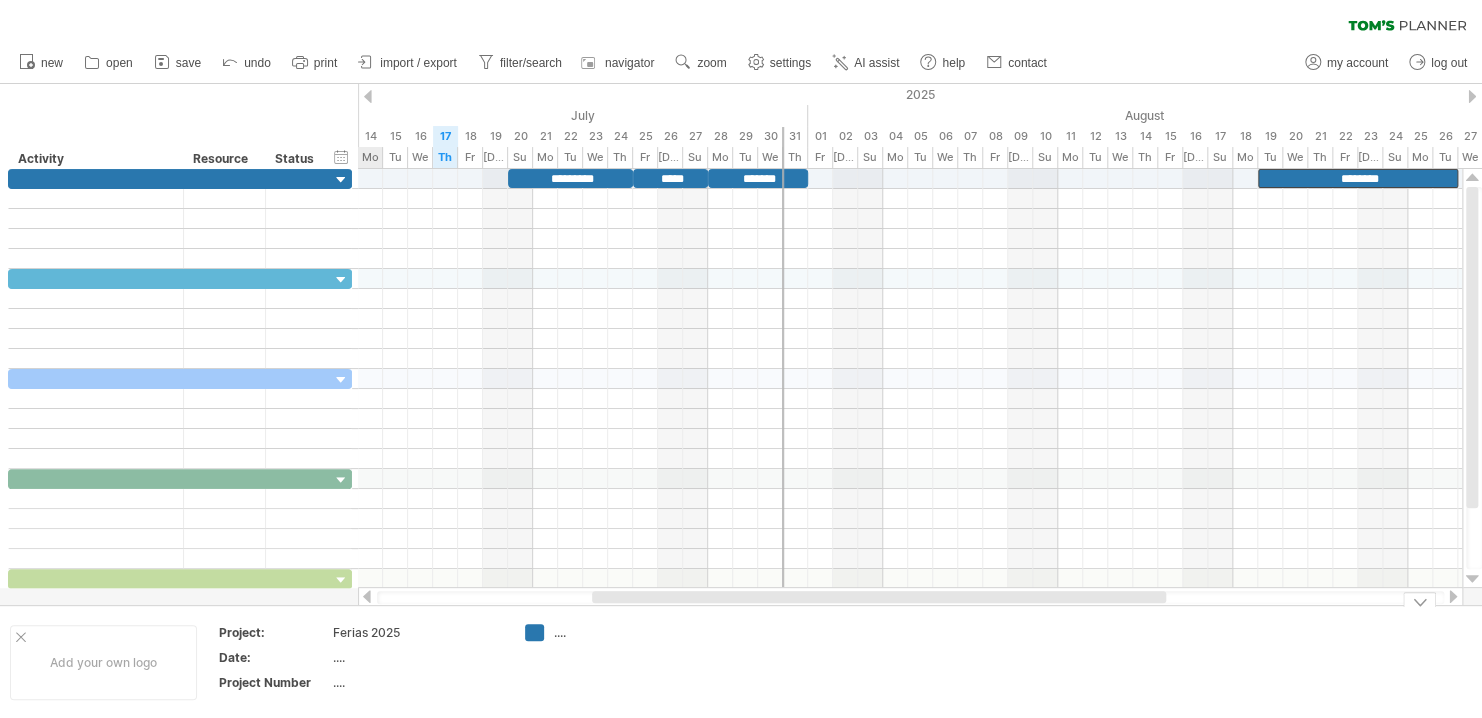 drag, startPoint x: 998, startPoint y: 598, endPoint x: 969, endPoint y: 641, distance: 51.86521 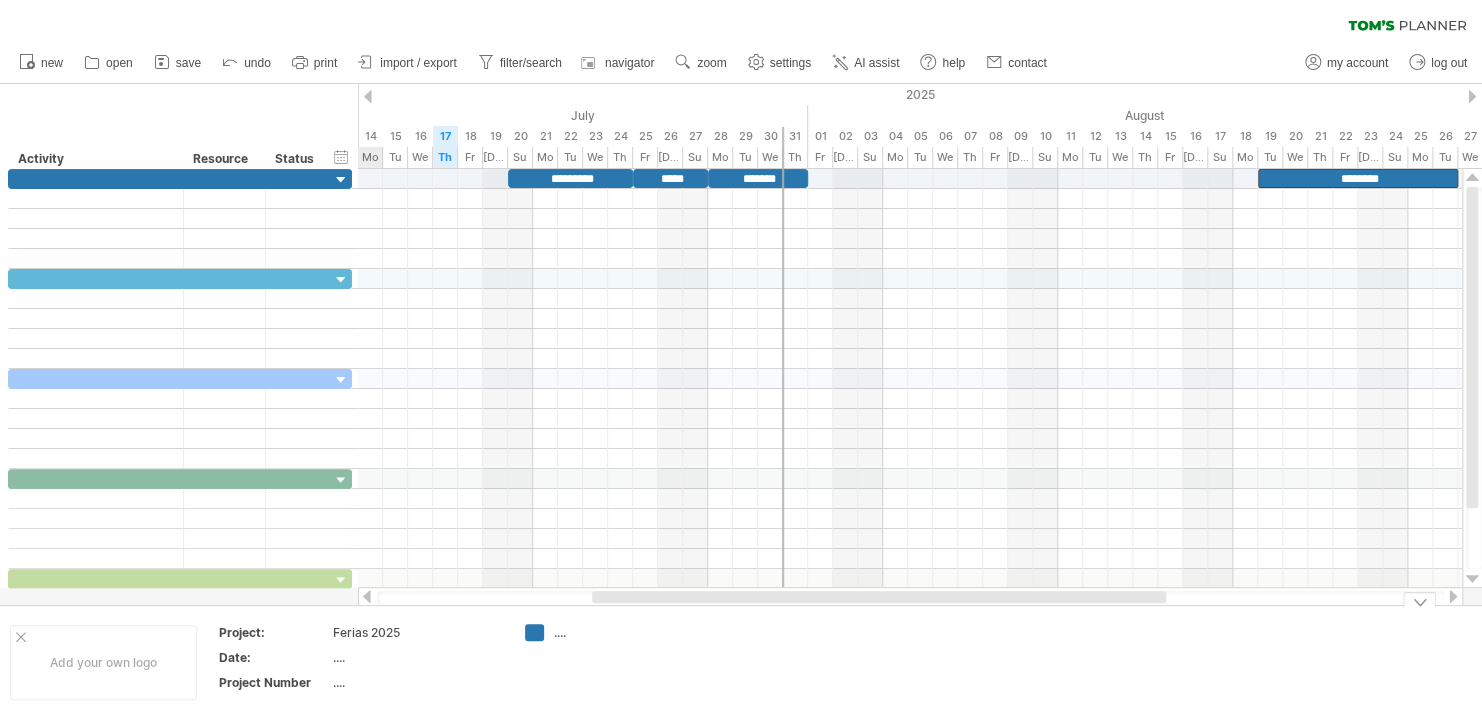 click on "Trying to reach plan.tomsplanner.com
Connected again...
0%
clear filter
new" at bounding box center [741, 359] 